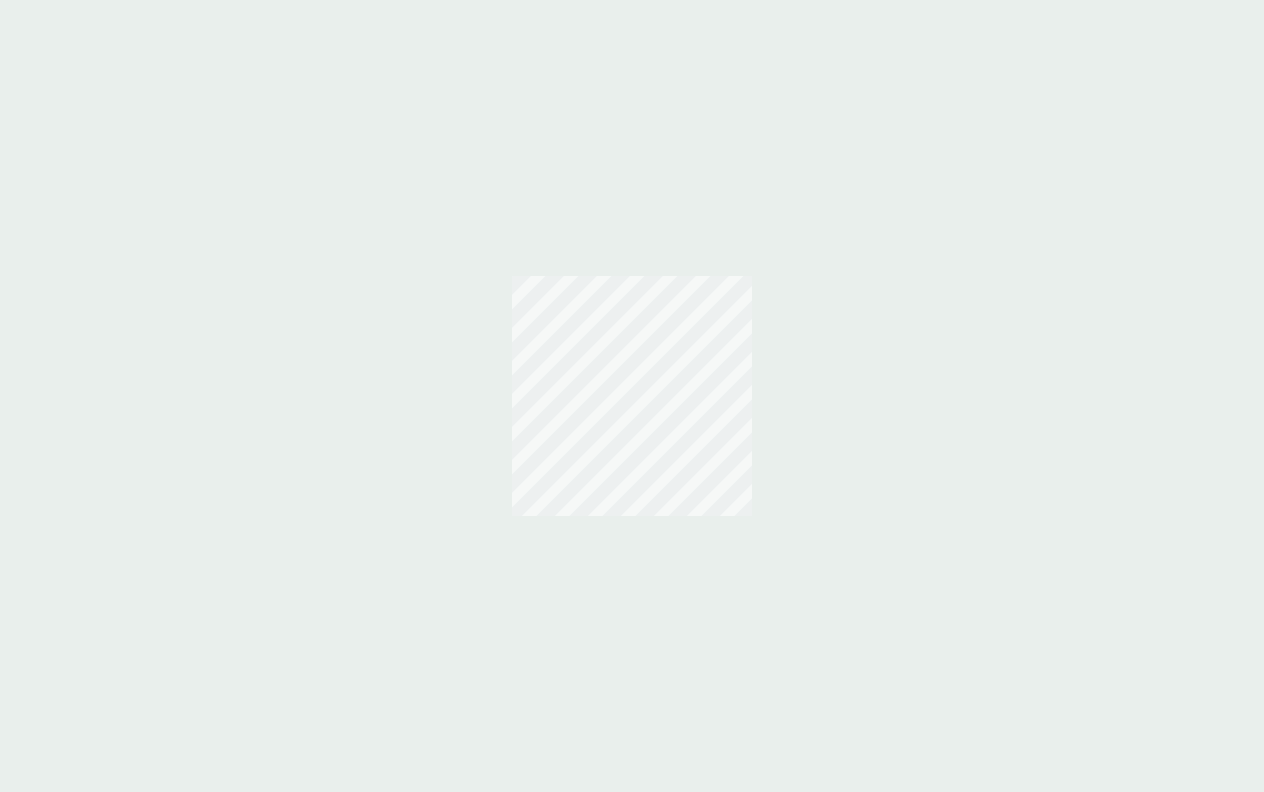 scroll, scrollTop: 0, scrollLeft: 0, axis: both 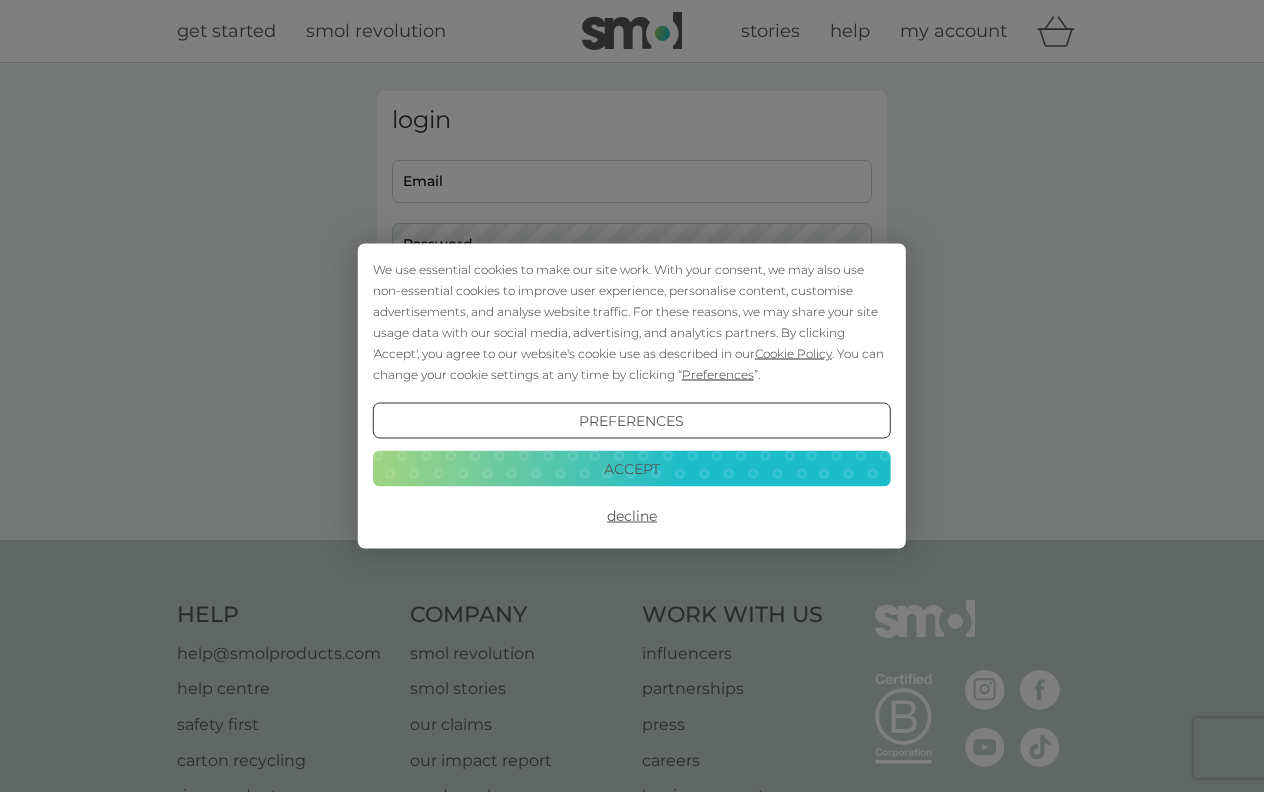 type on "[USERNAME]@[DOMAIN]" 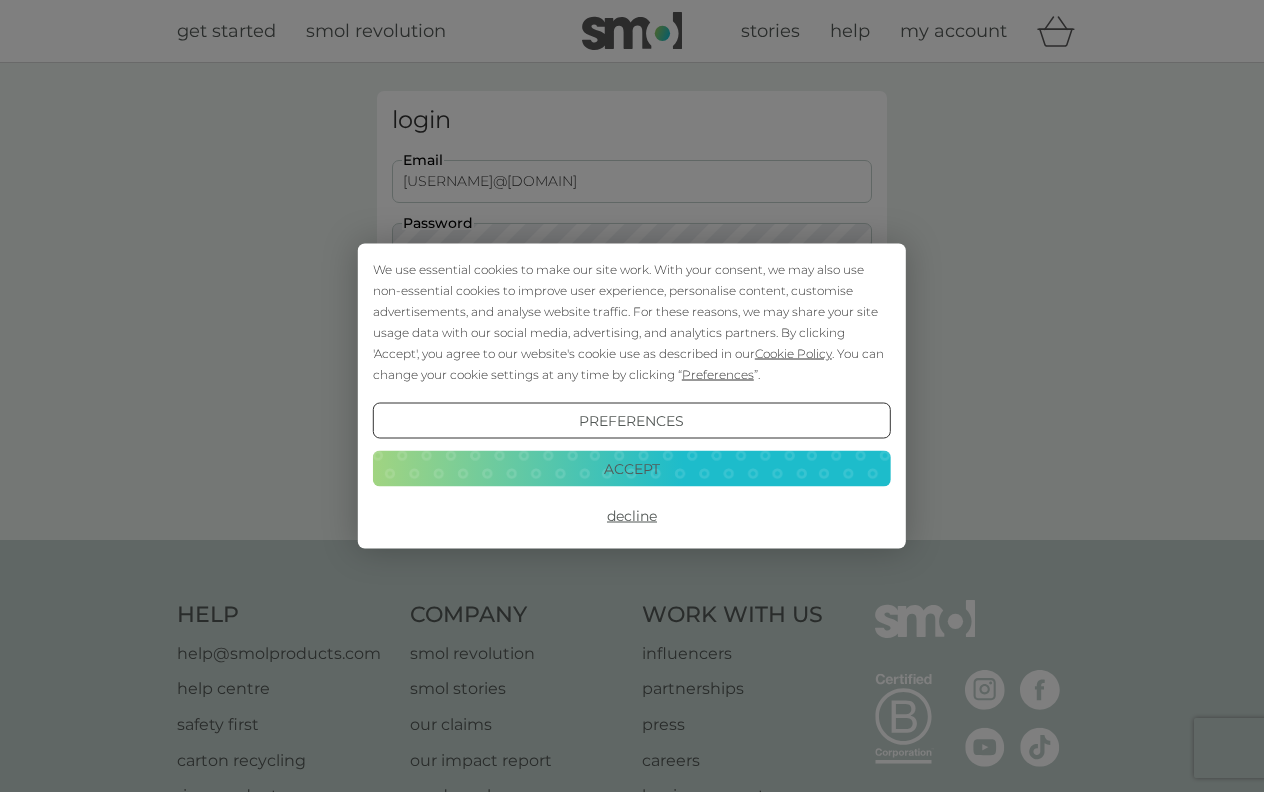 click on "Decline" at bounding box center [632, 516] 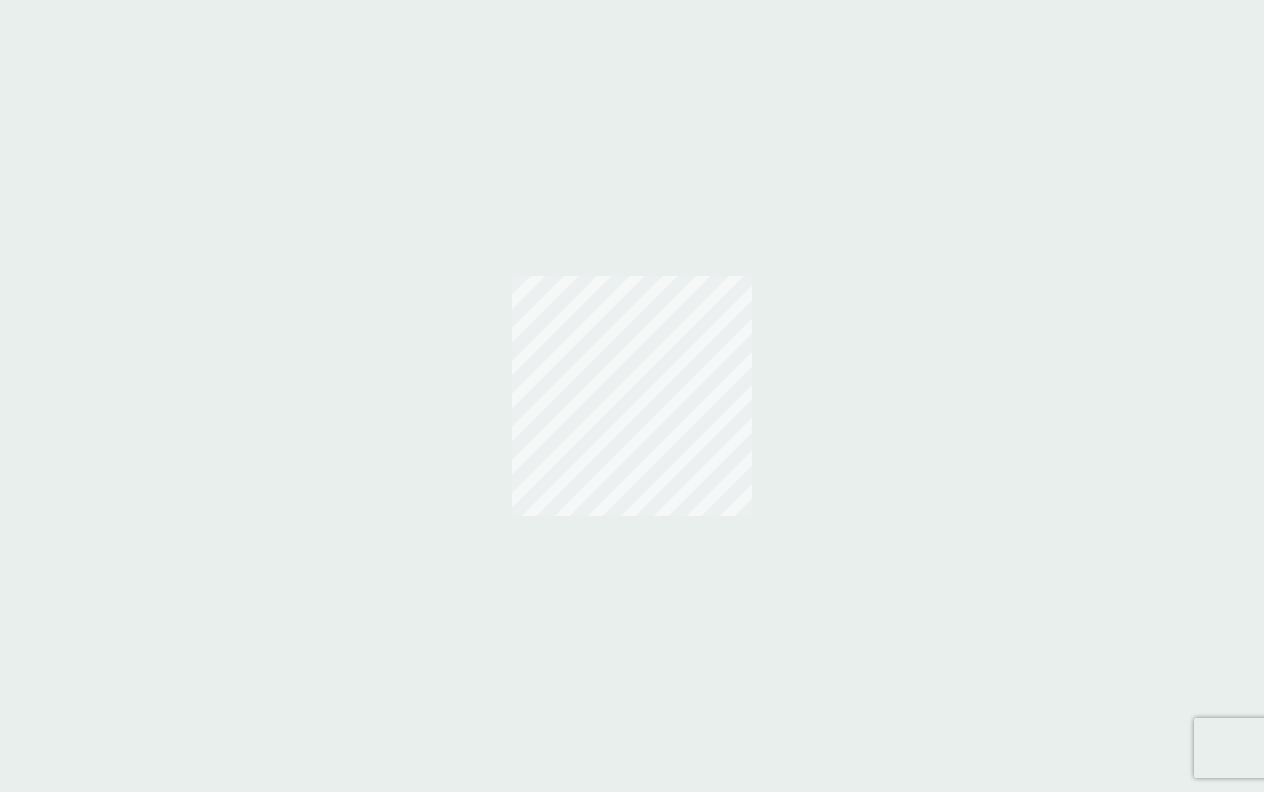 scroll, scrollTop: 0, scrollLeft: 0, axis: both 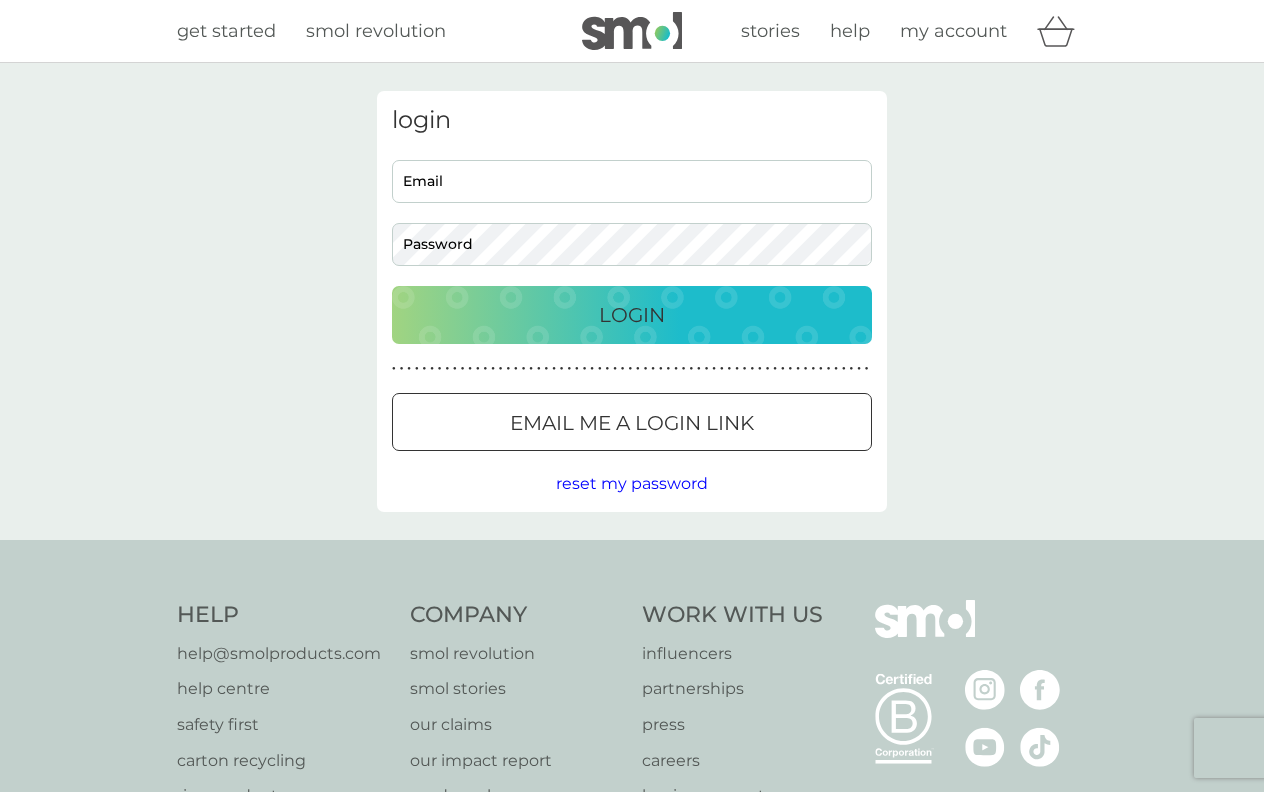 type on "[USERNAME]@example.com" 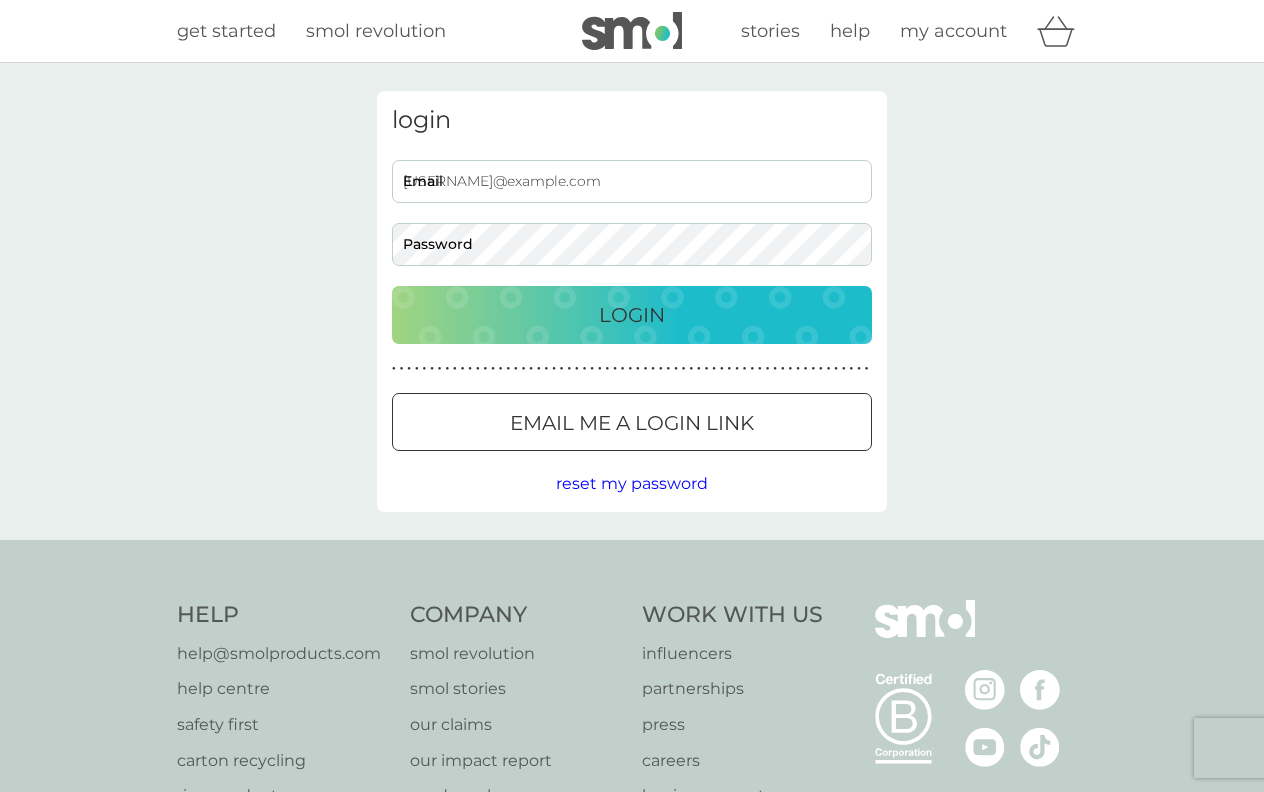 click on "Login" at bounding box center (632, 315) 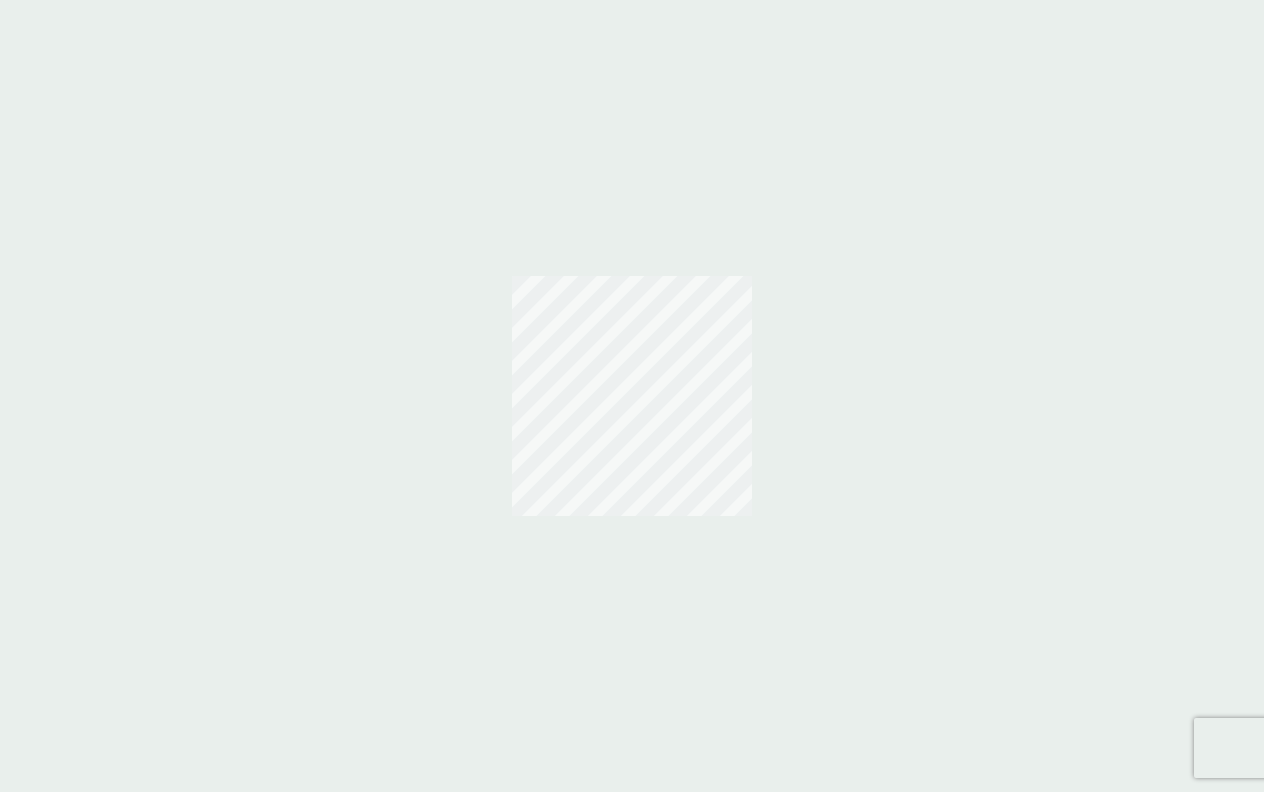 scroll, scrollTop: 0, scrollLeft: 0, axis: both 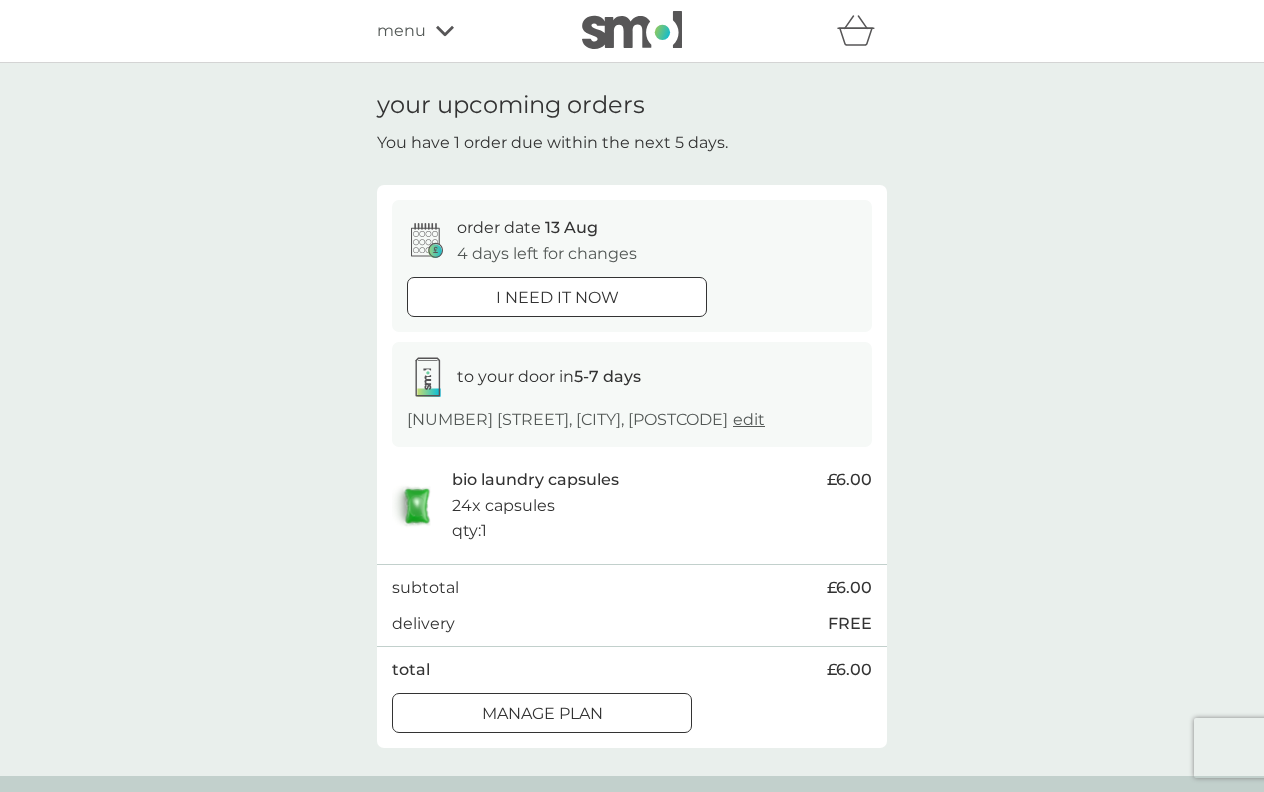 click on "edit" at bounding box center [749, 419] 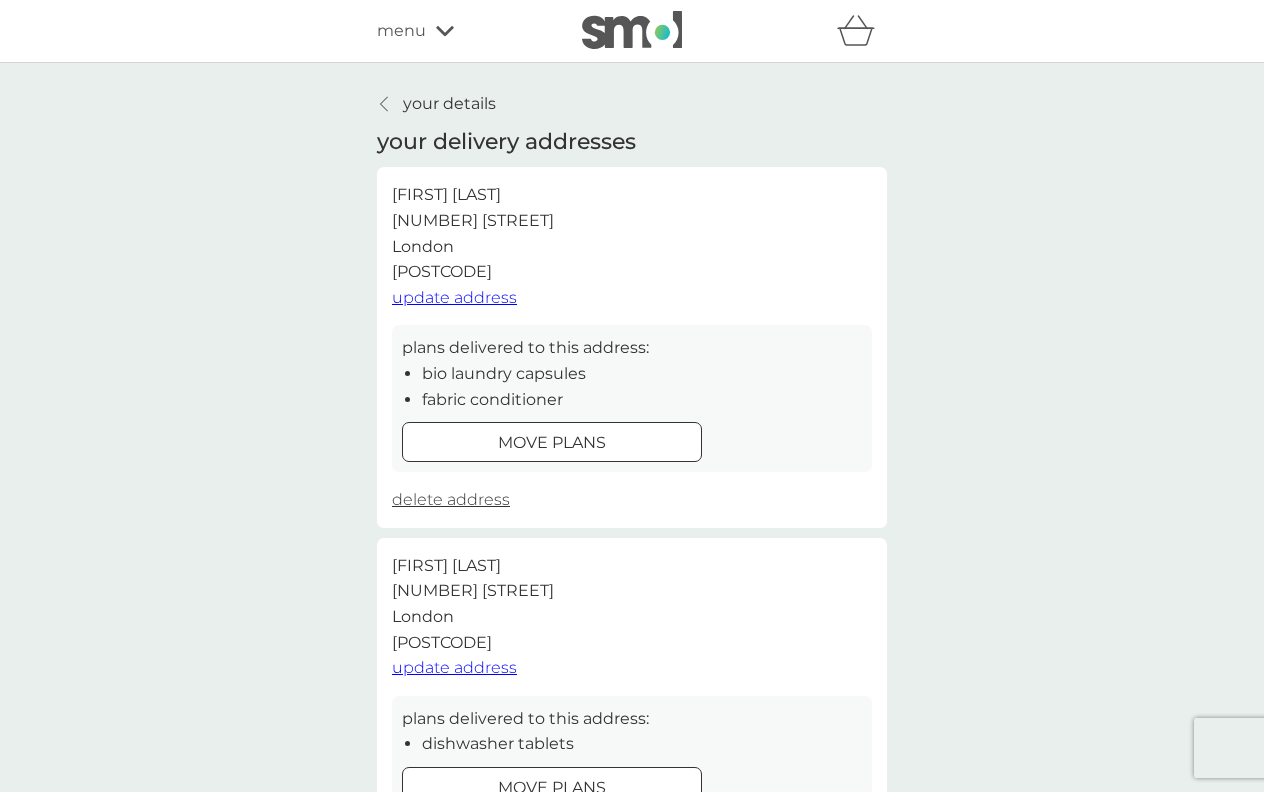 click on "update address" at bounding box center [454, 297] 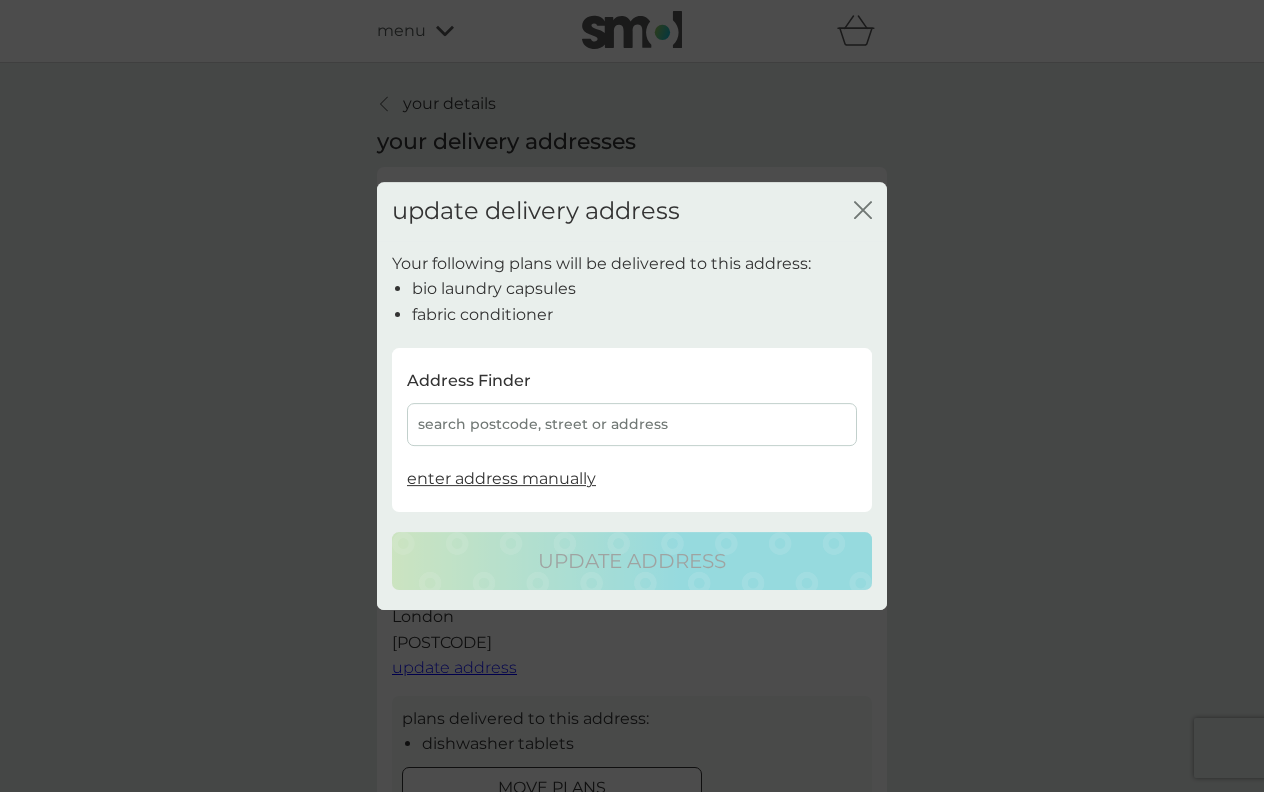 click on "search postcode, street or address" at bounding box center (632, 424) 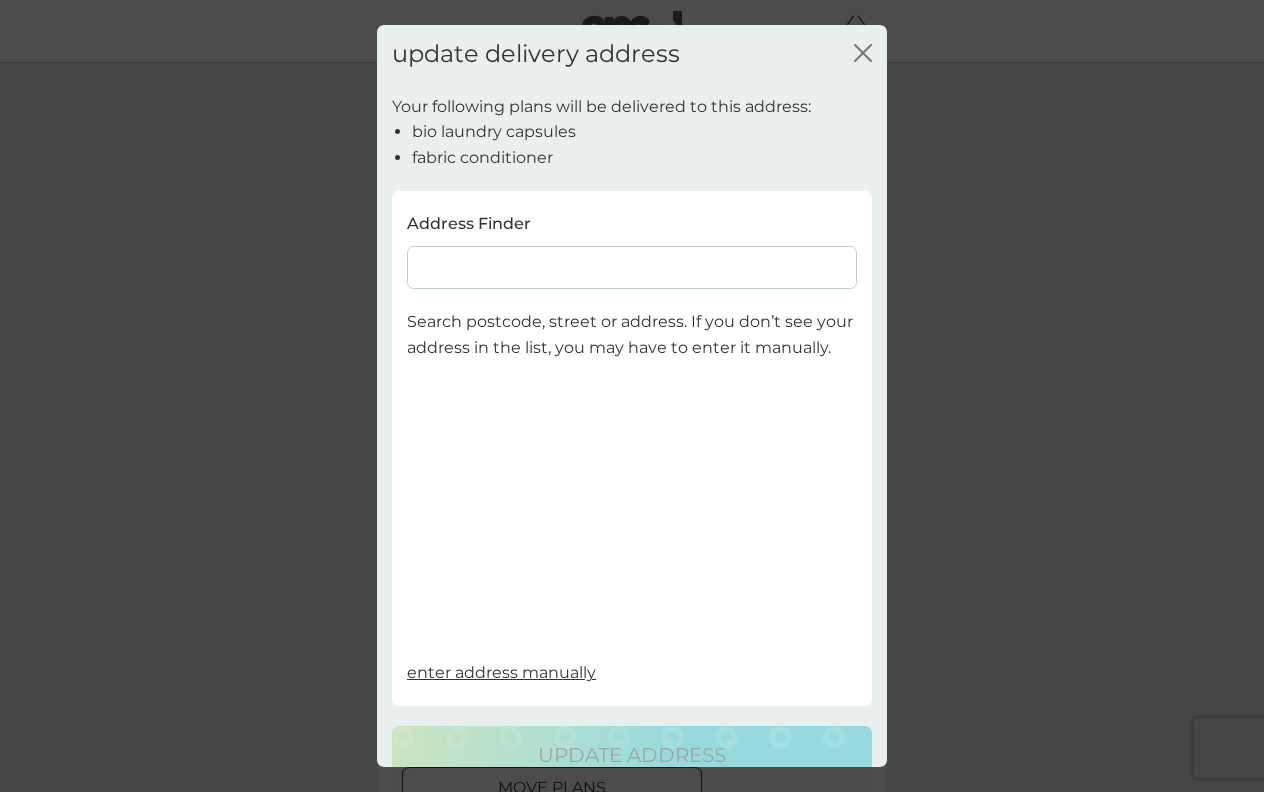click at bounding box center (632, 267) 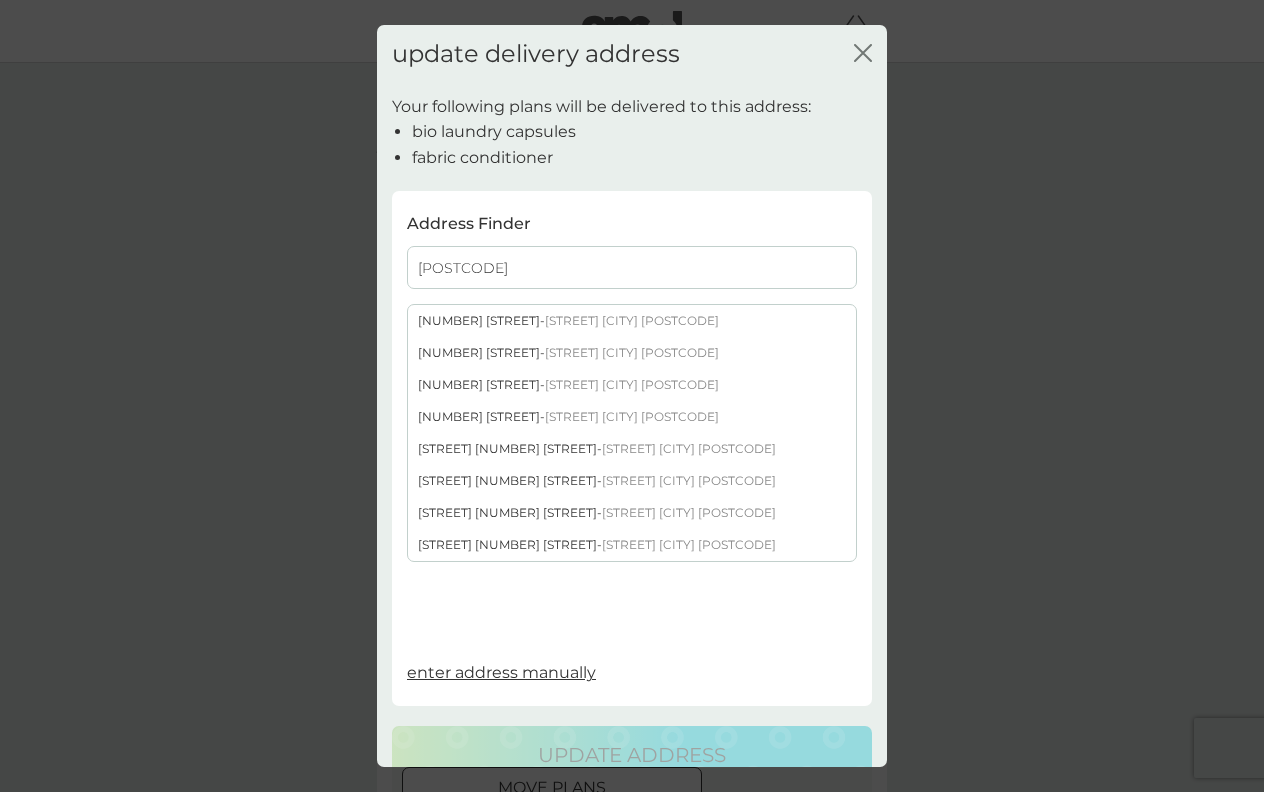 type on "[POSTCODE]" 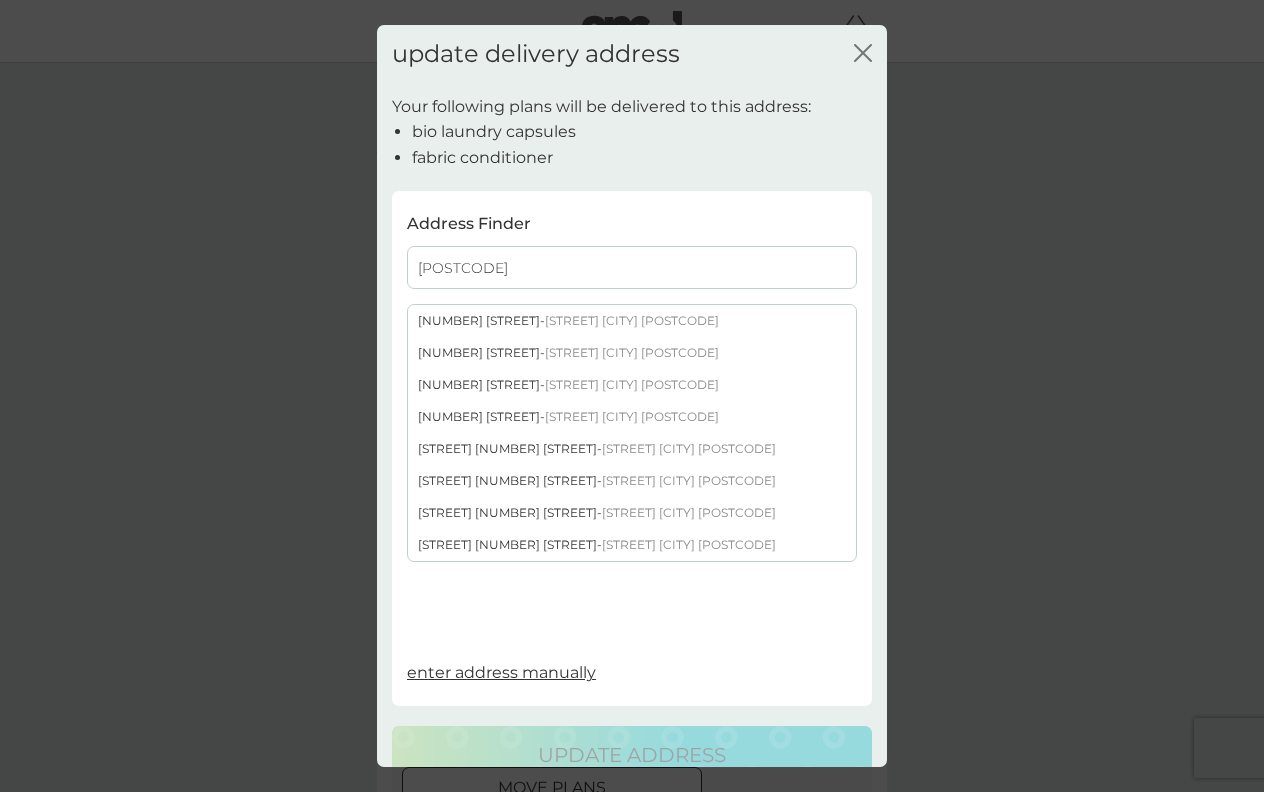 click on "[STREET] [NUMBER] [STREET] [CITY] [POSTCODE]" at bounding box center [632, 545] 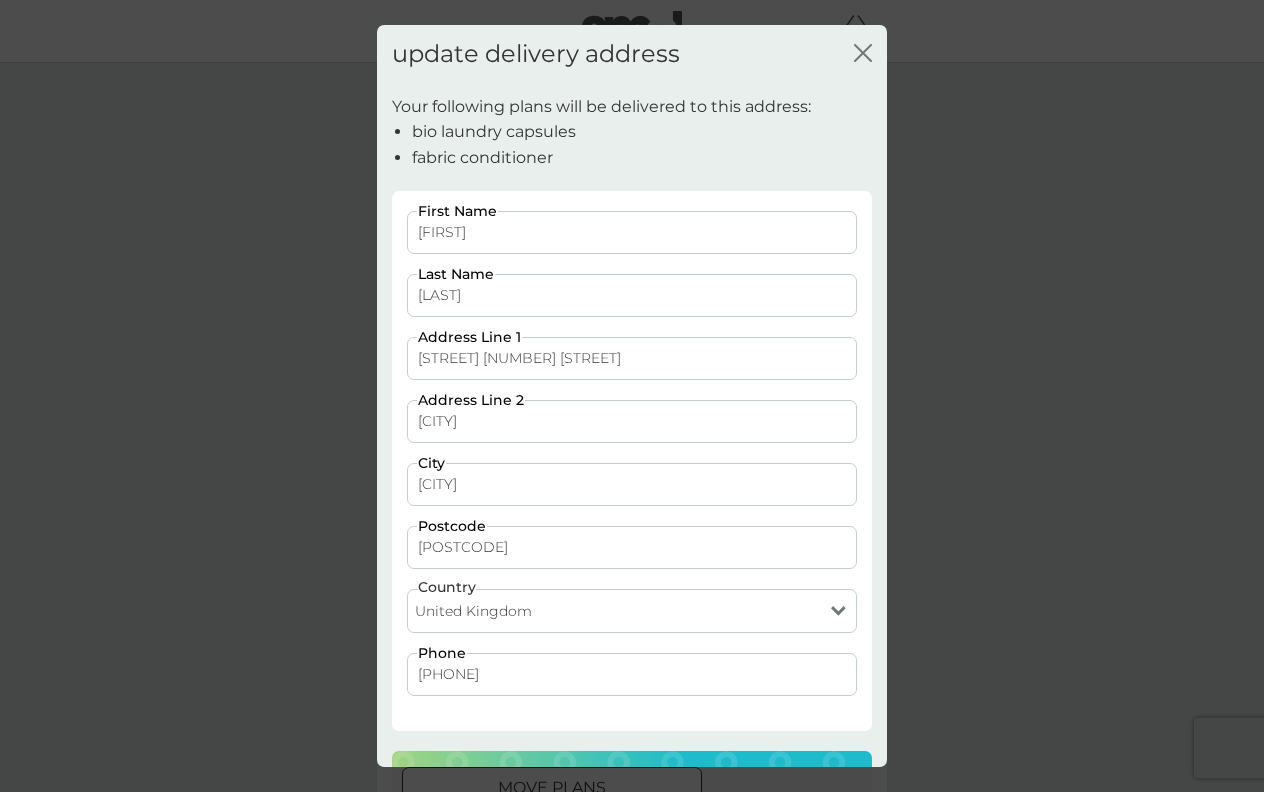 scroll, scrollTop: 60, scrollLeft: 0, axis: vertical 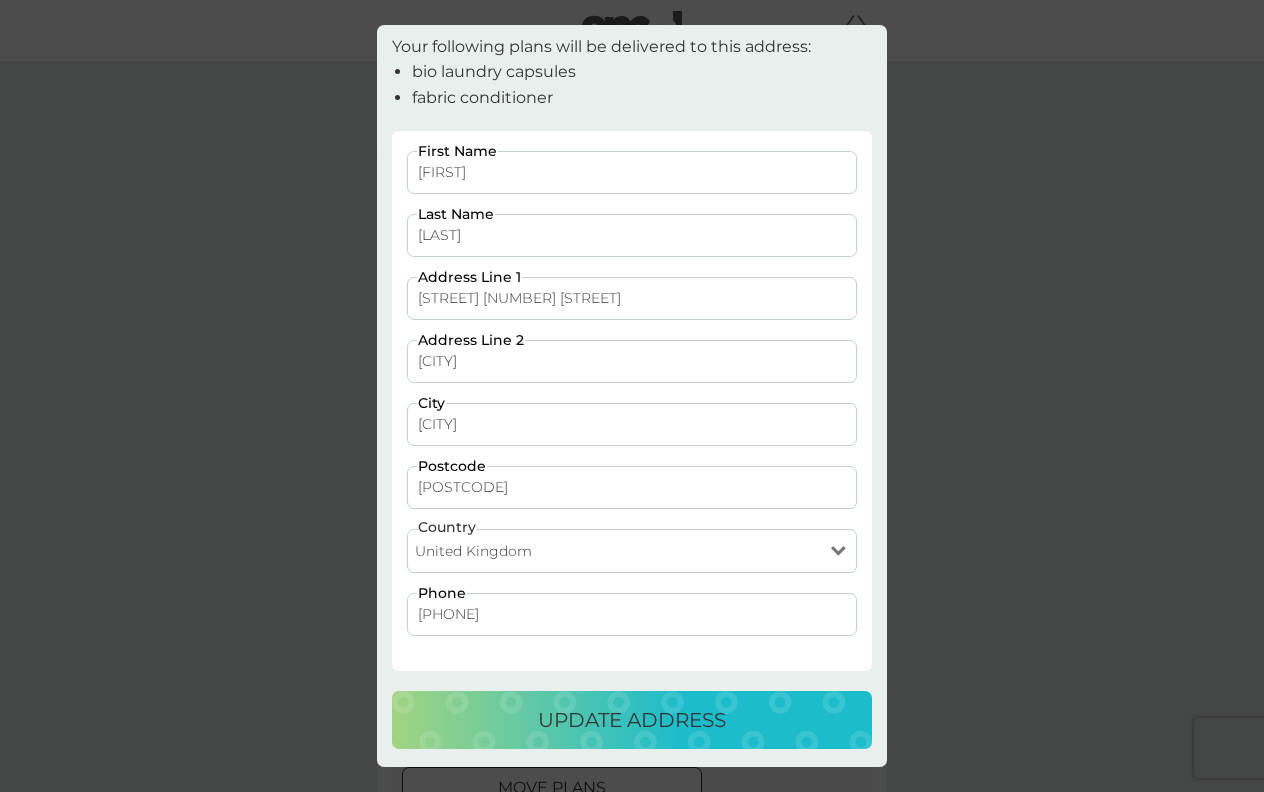 click on "update address" at bounding box center [632, 720] 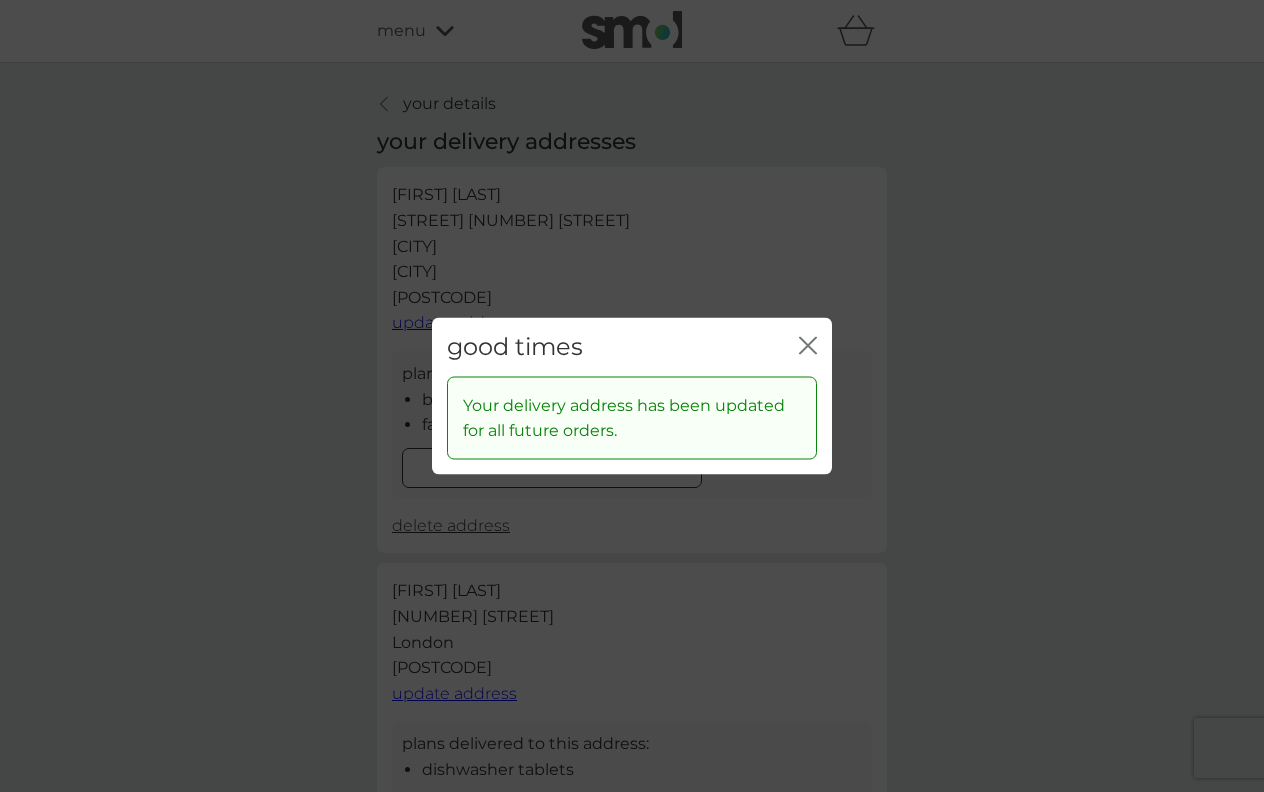 click on "close" 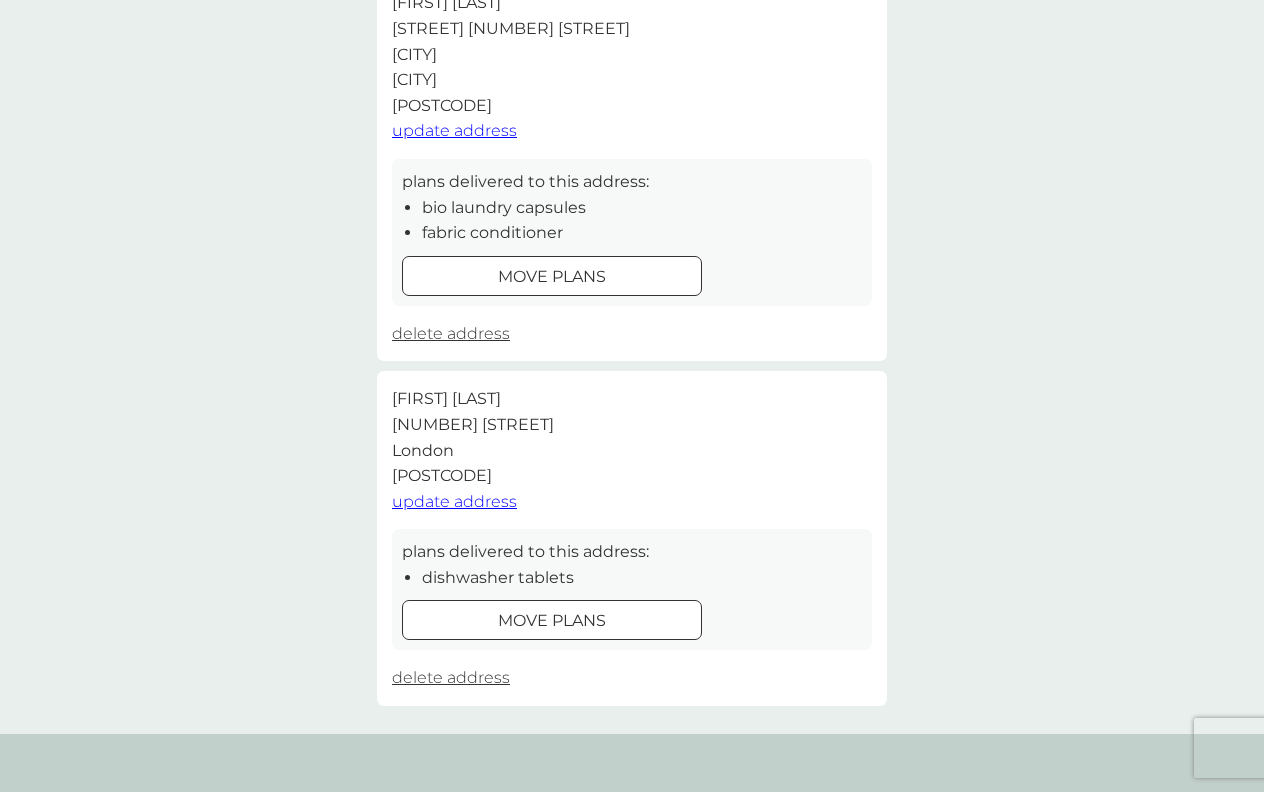 scroll, scrollTop: 205, scrollLeft: 0, axis: vertical 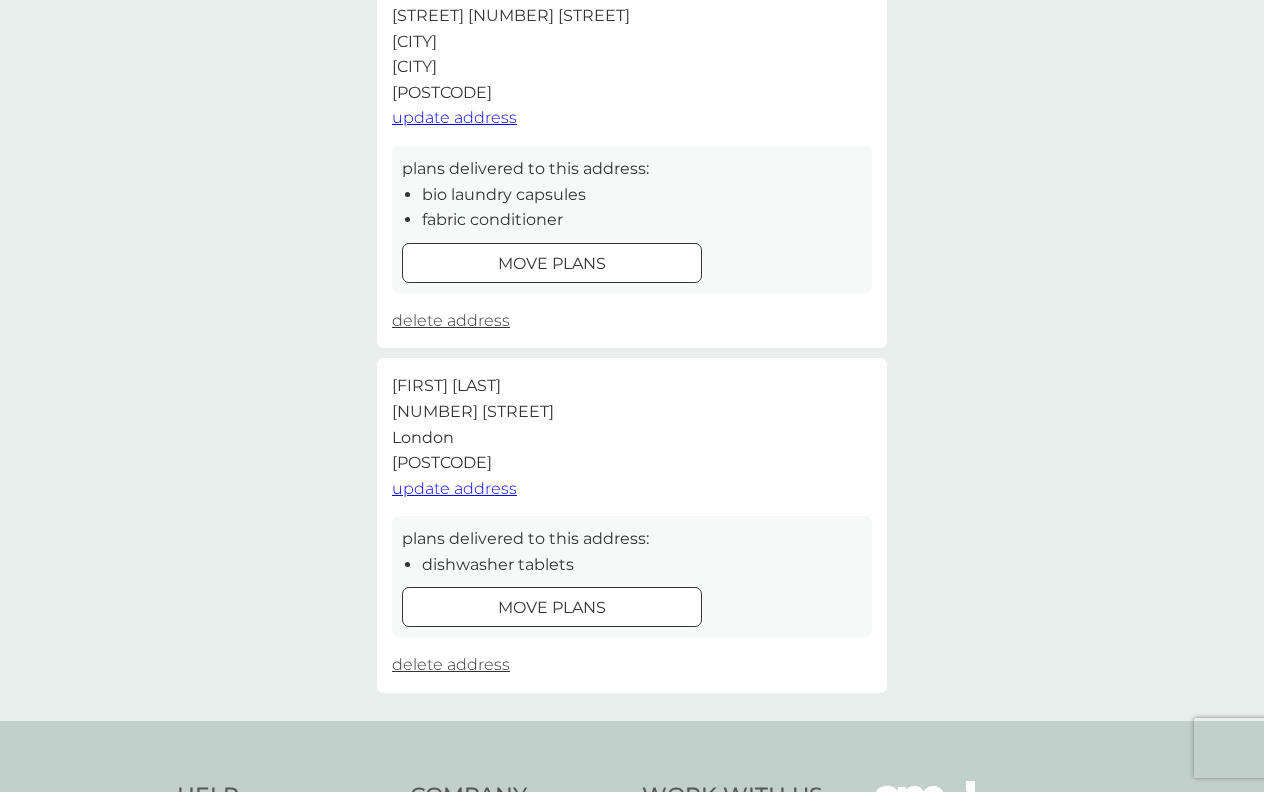 click on "delete address" at bounding box center (451, 664) 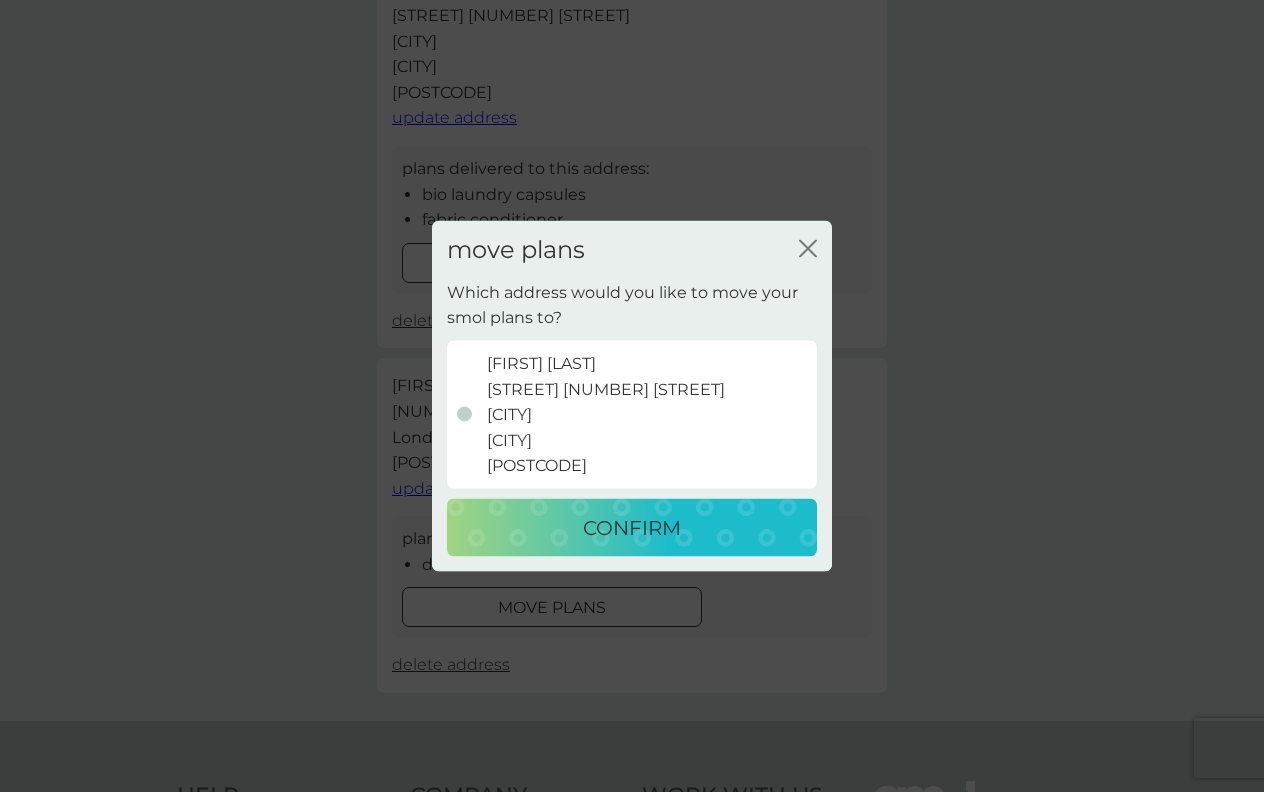 click on "[FIRST] [LAST] [STREET] [NUMBER] [STREET] [CITY] [POSTCODE]" at bounding box center (606, 415) 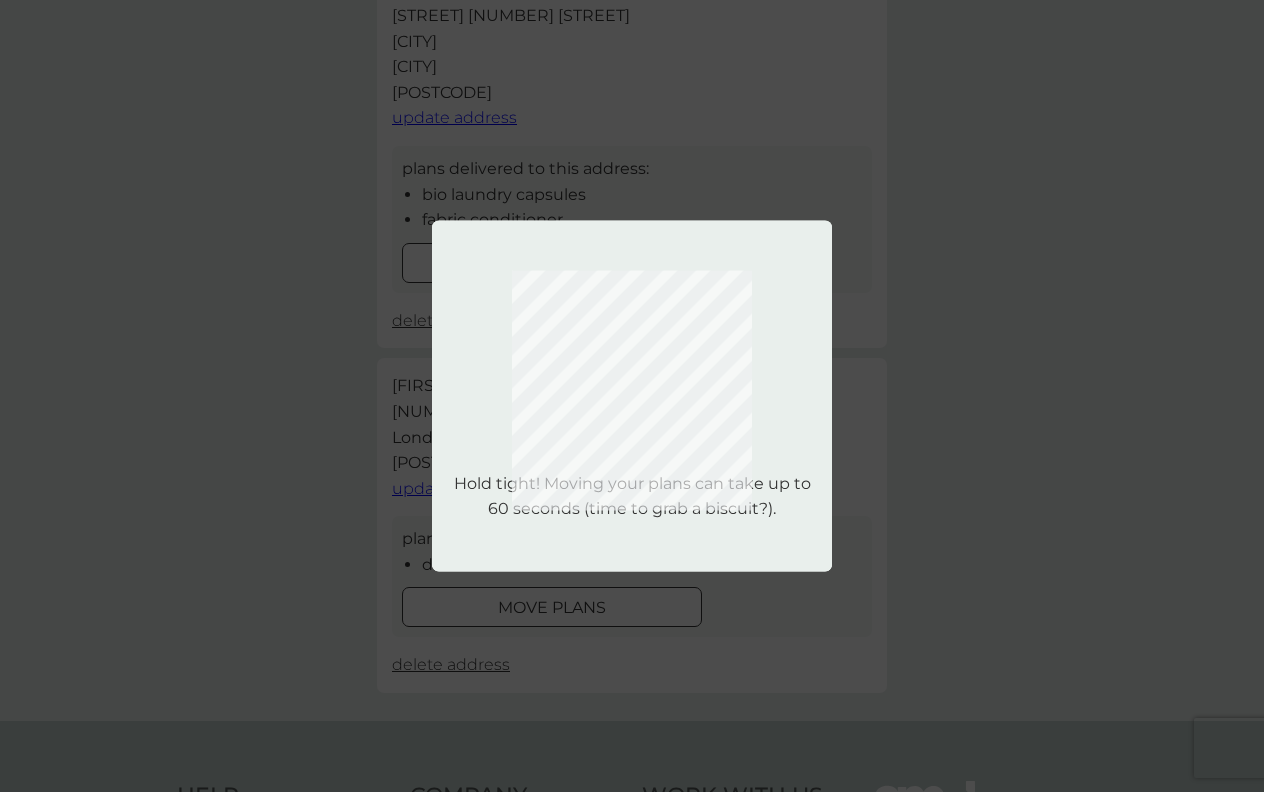scroll, scrollTop: 0, scrollLeft: 0, axis: both 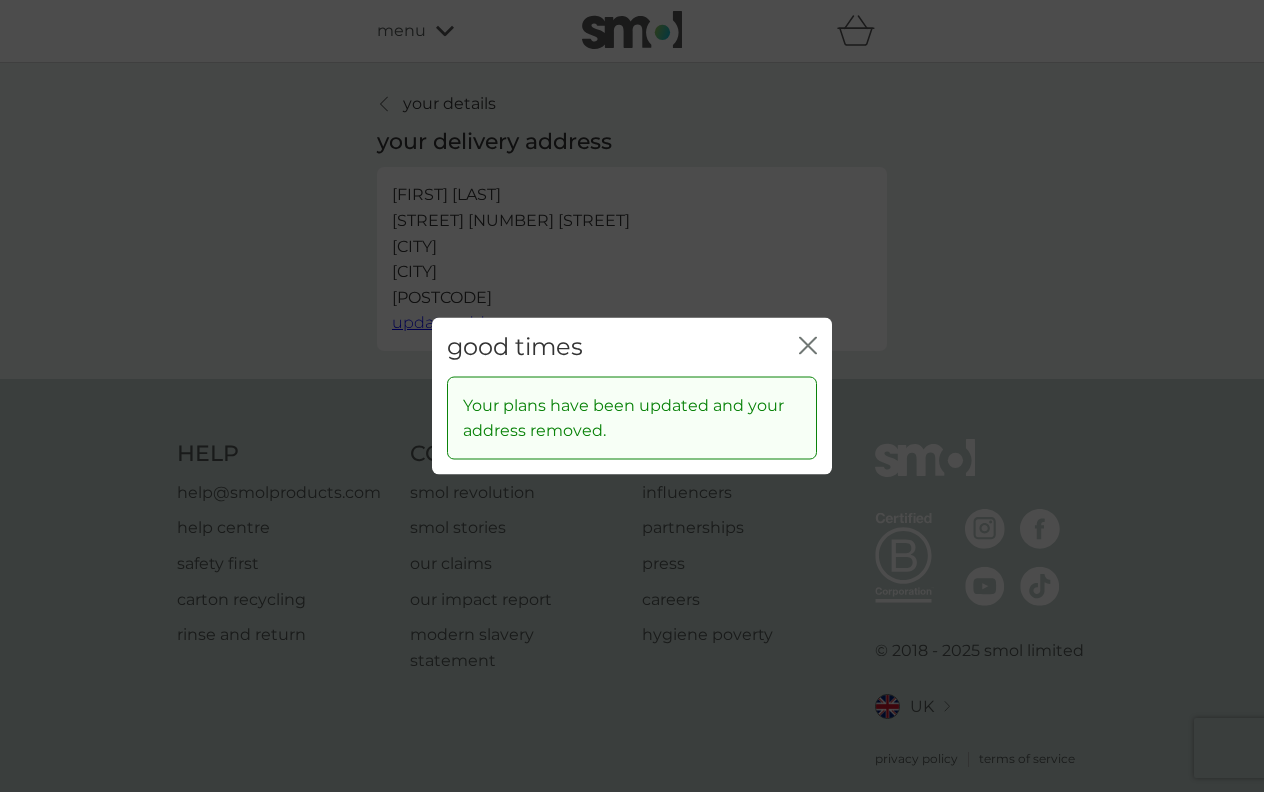 click on "close" 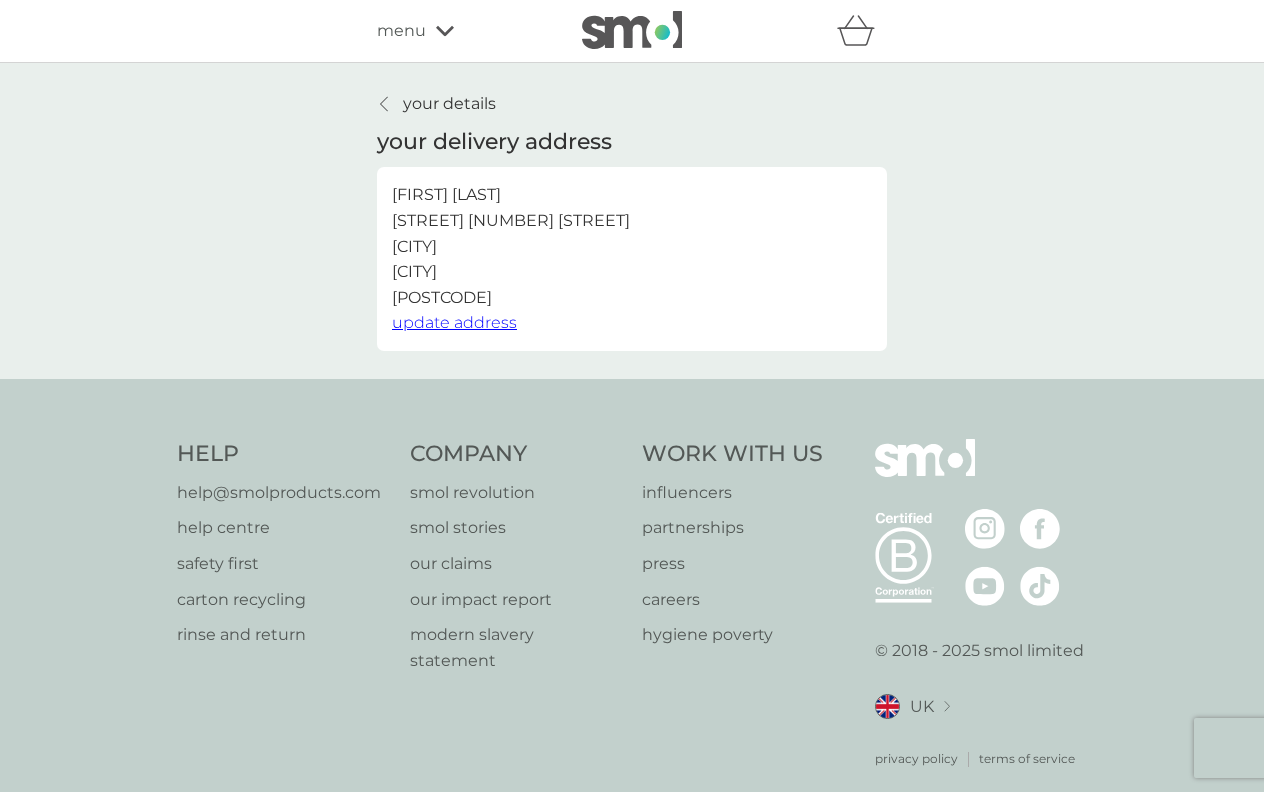 click on "your details your delivery address [FIRST] [LAST] [STREET] [NUMBER] [STREET] [CITY] [POSTCODE] update address" at bounding box center [632, 221] 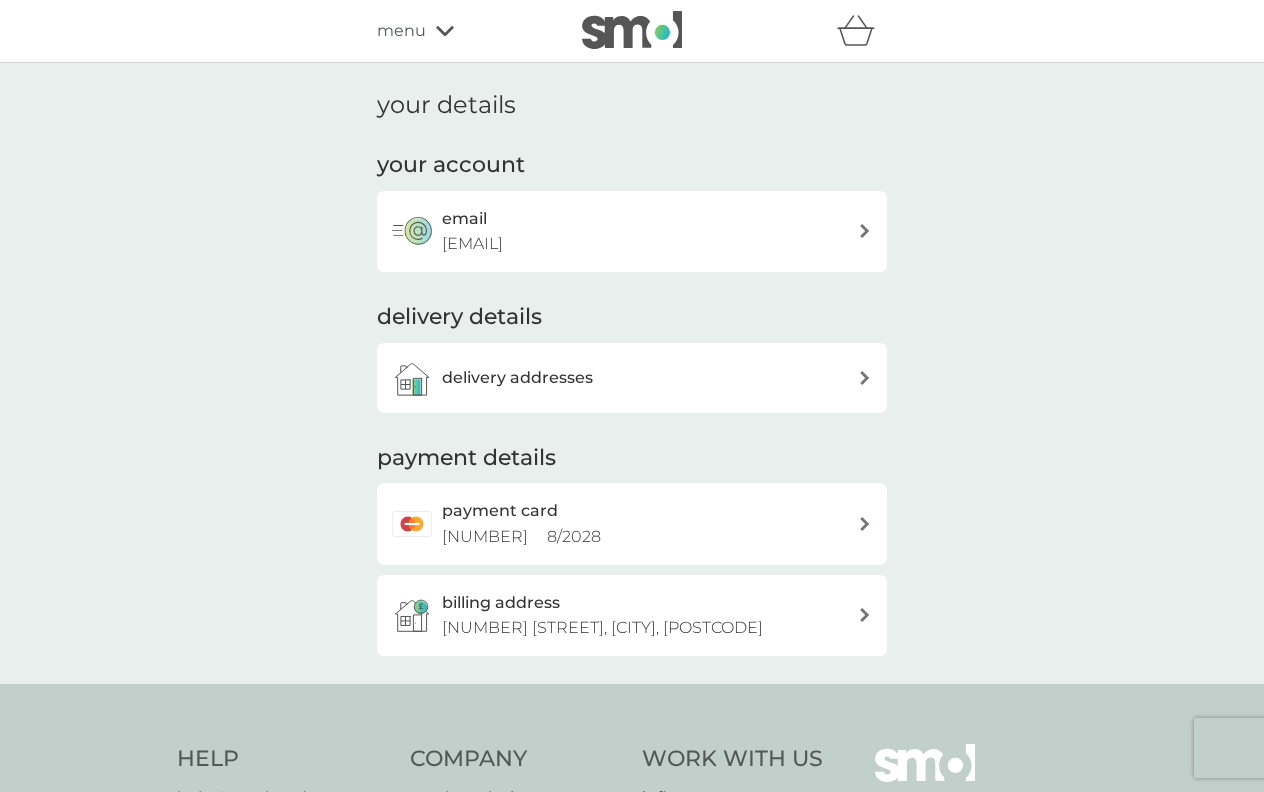 click 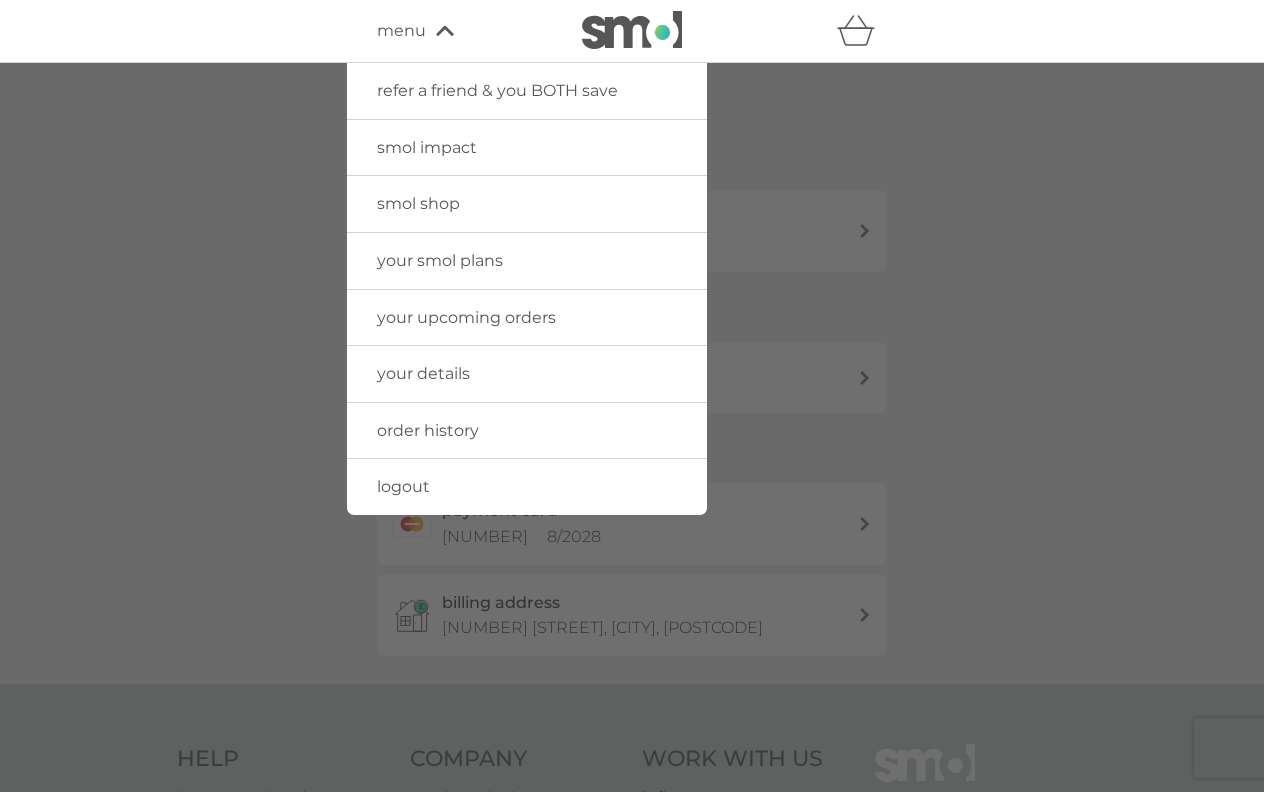 click at bounding box center (632, 459) 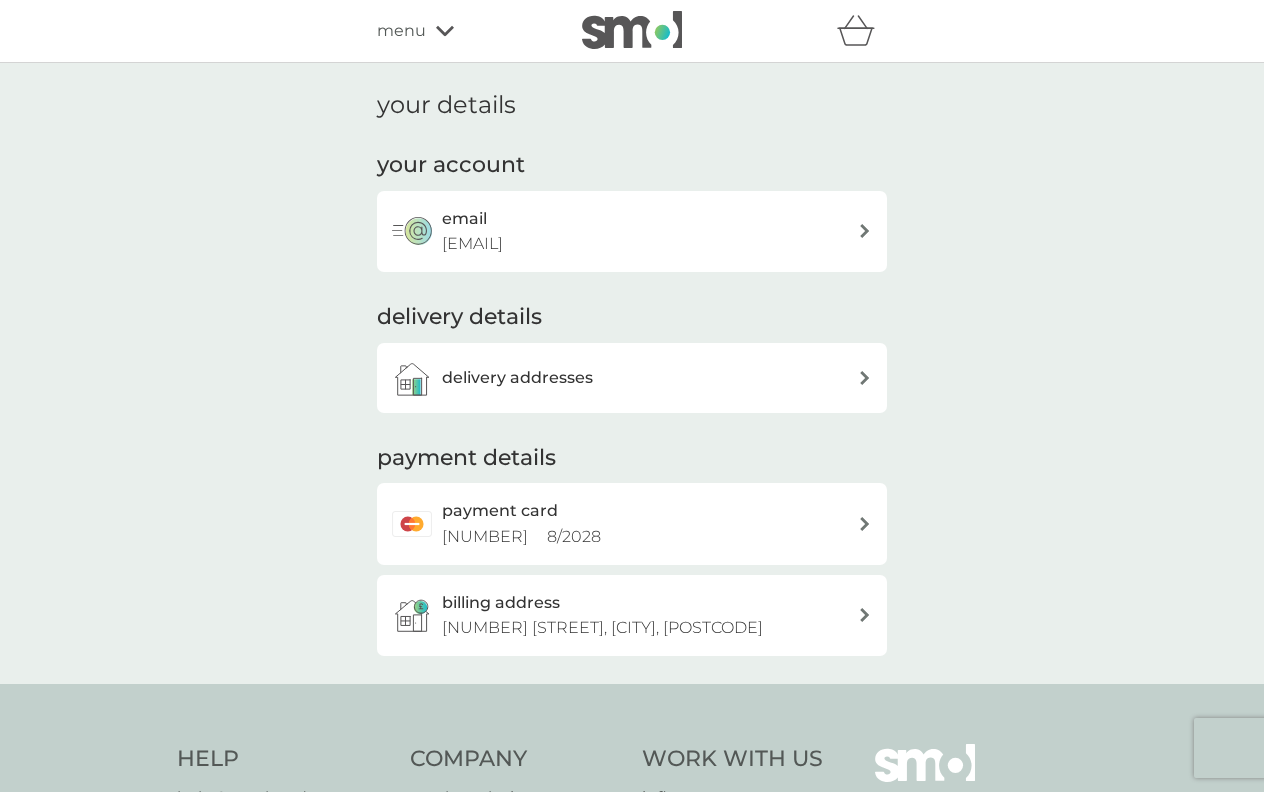 click on "your details" at bounding box center (446, 105) 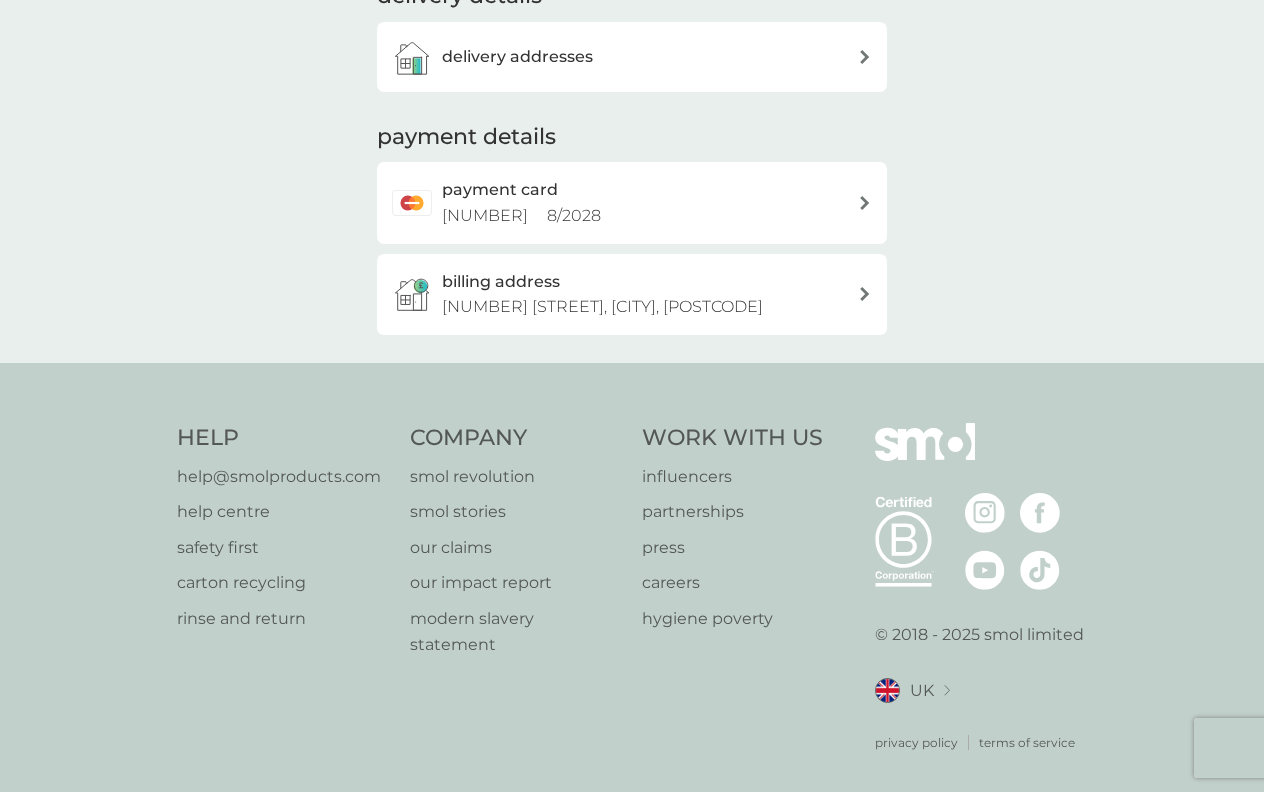 scroll, scrollTop: 0, scrollLeft: 0, axis: both 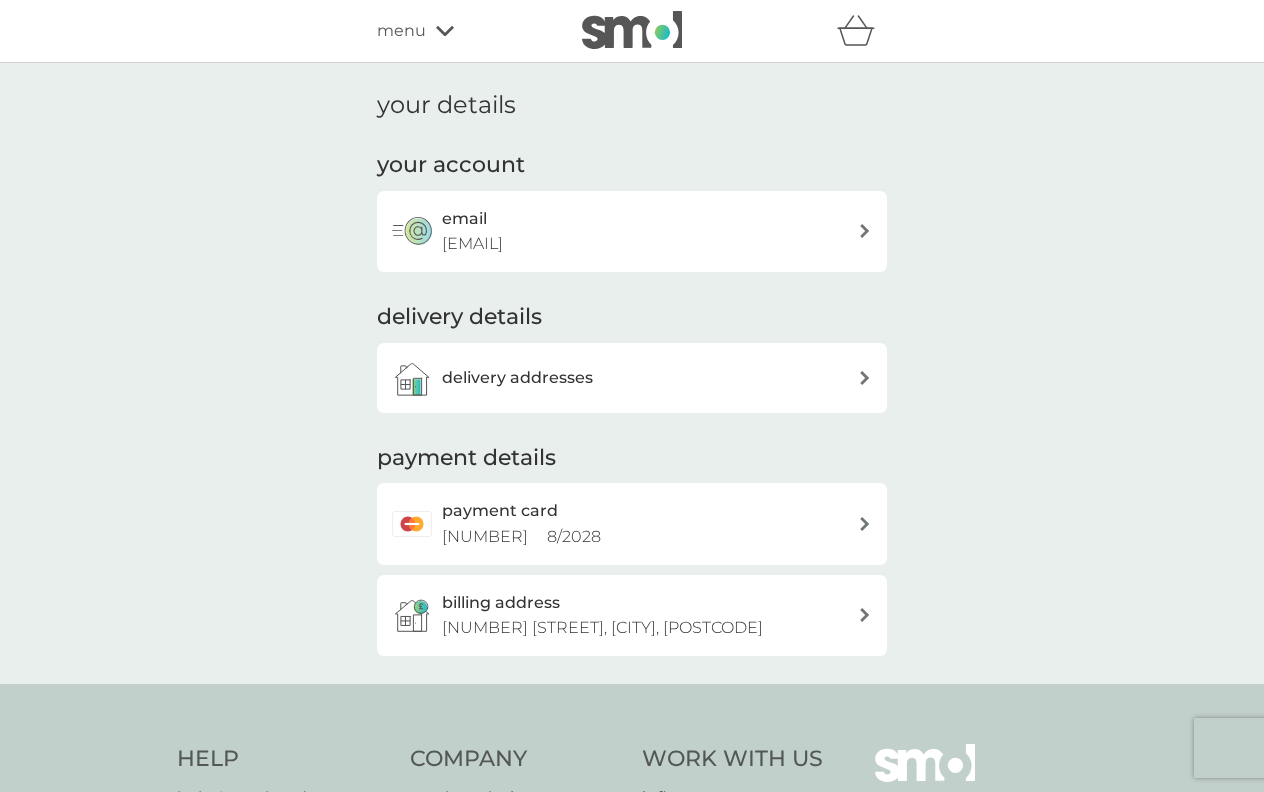 click on "menu" at bounding box center (462, 31) 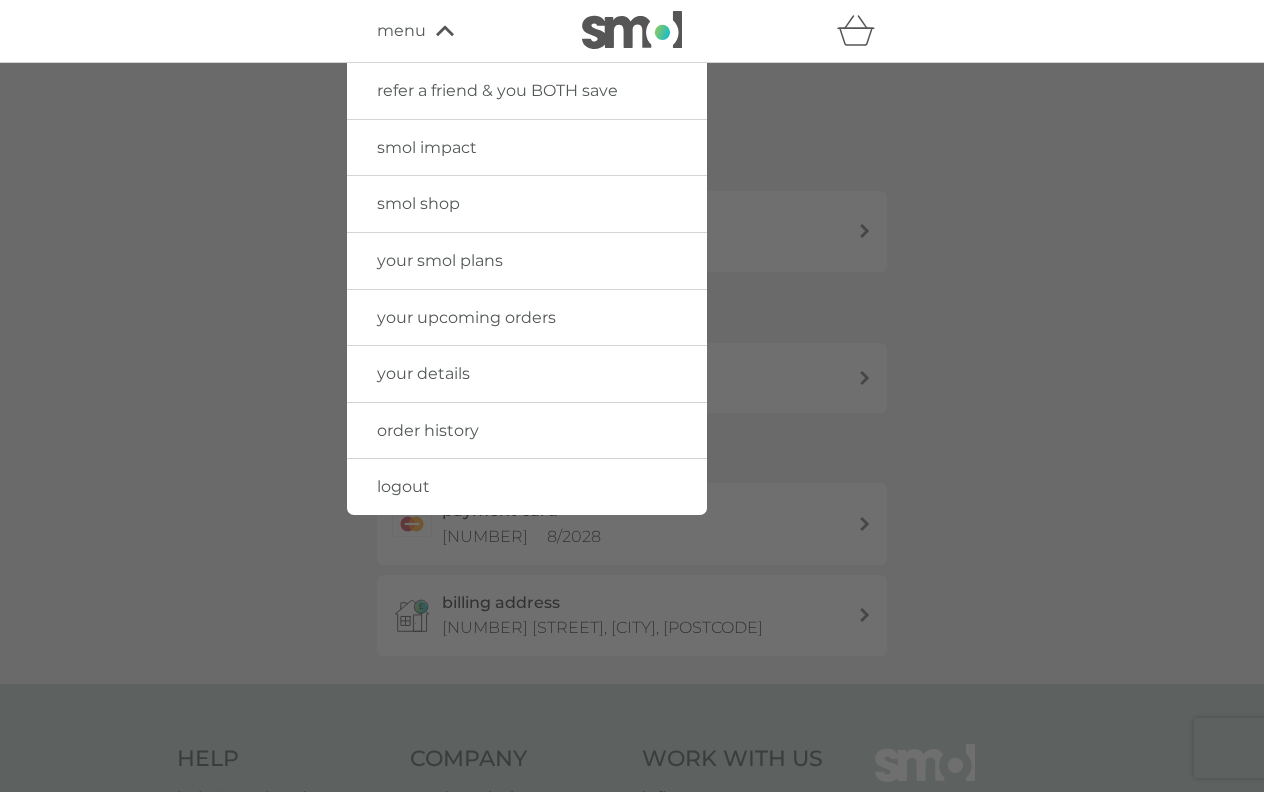click on "your upcoming orders" at bounding box center (466, 317) 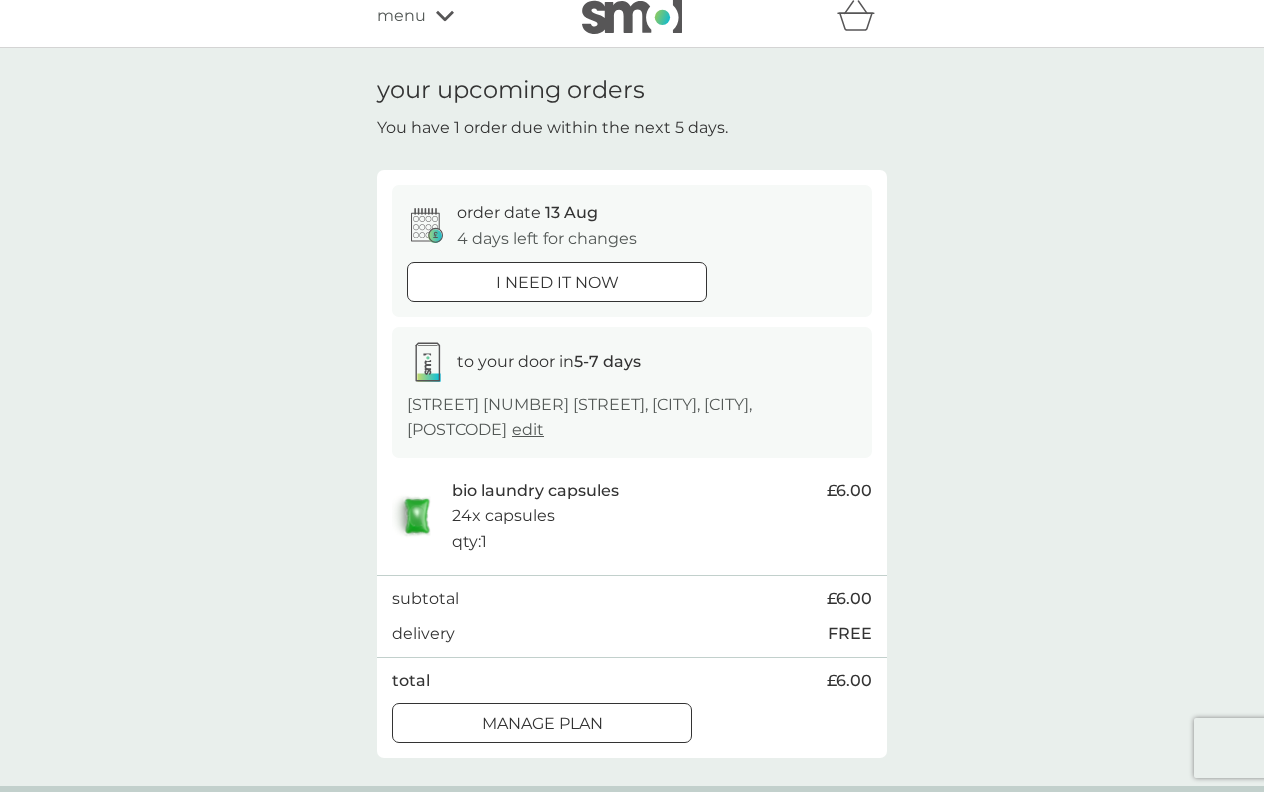 scroll, scrollTop: 0, scrollLeft: 0, axis: both 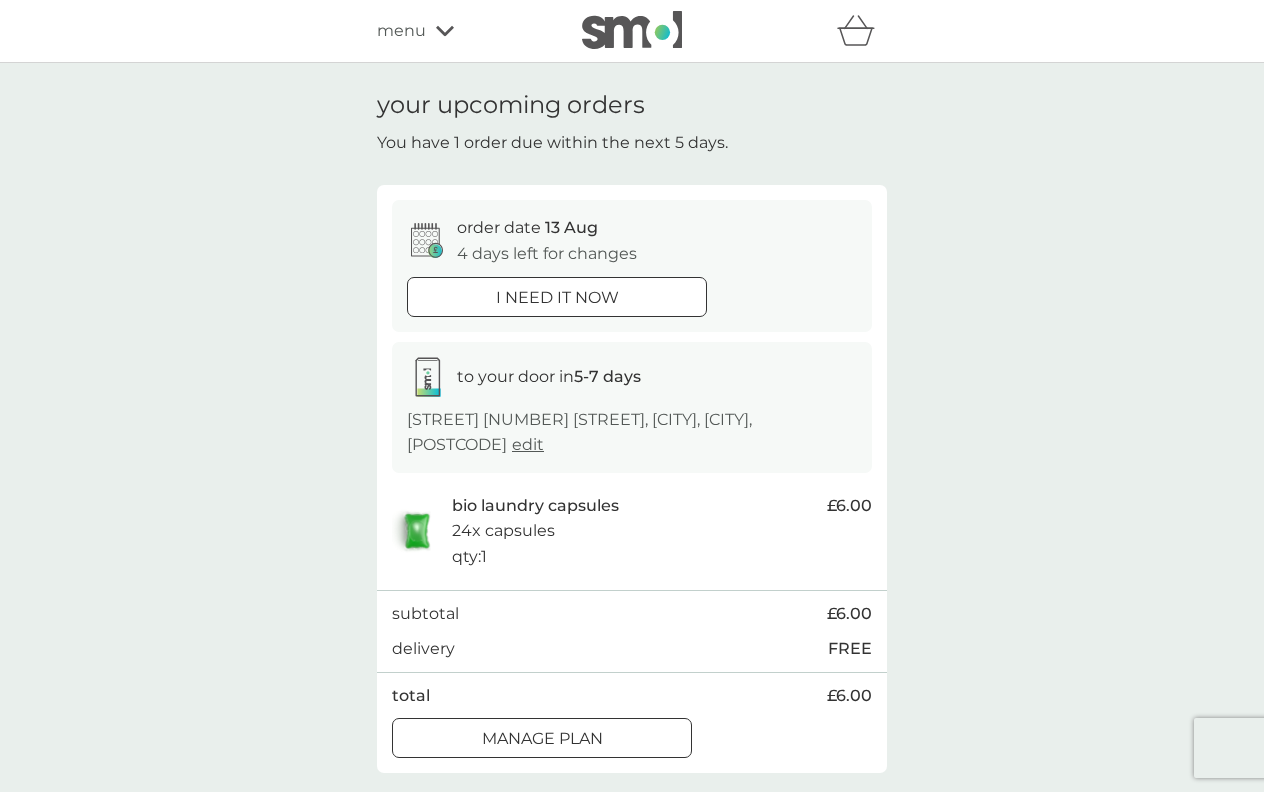 click on "menu" at bounding box center [462, 31] 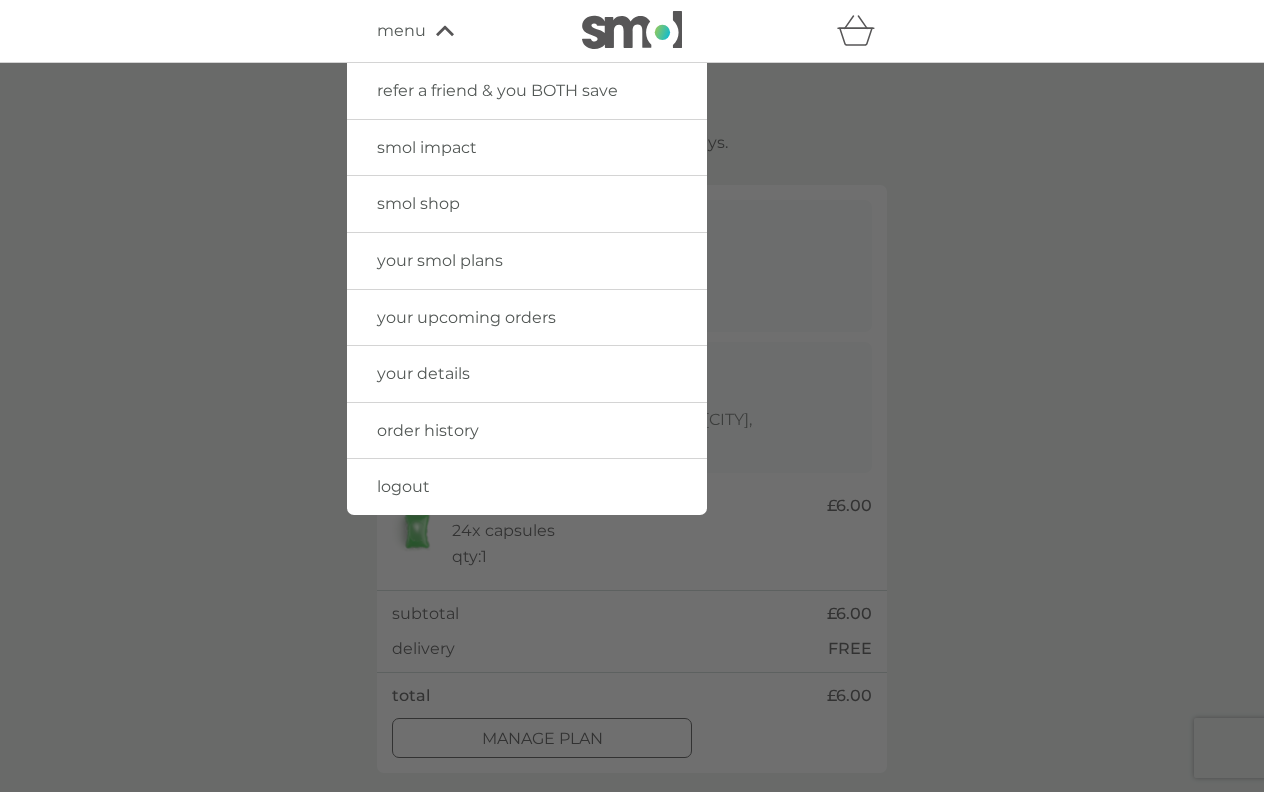 click at bounding box center [632, 459] 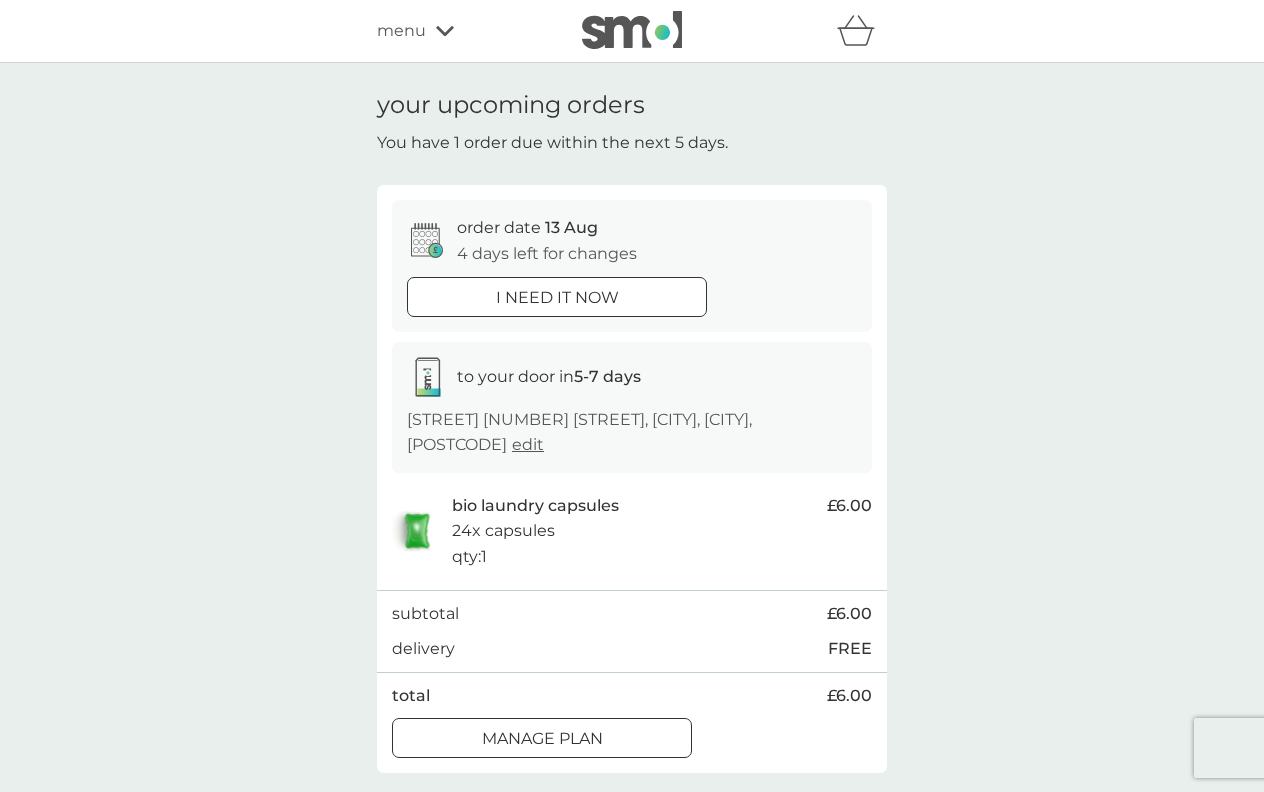 click on "menu" at bounding box center [462, 31] 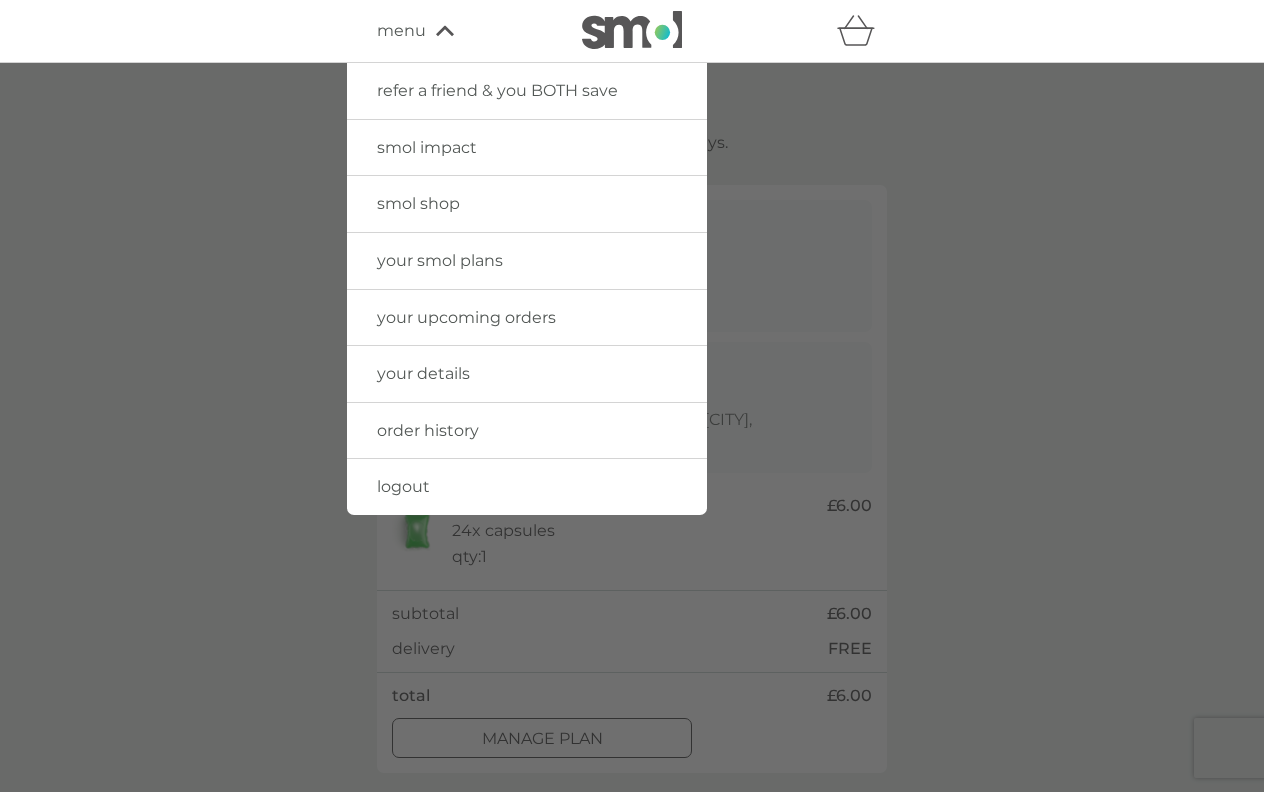 click on "your smol plans" at bounding box center (440, 260) 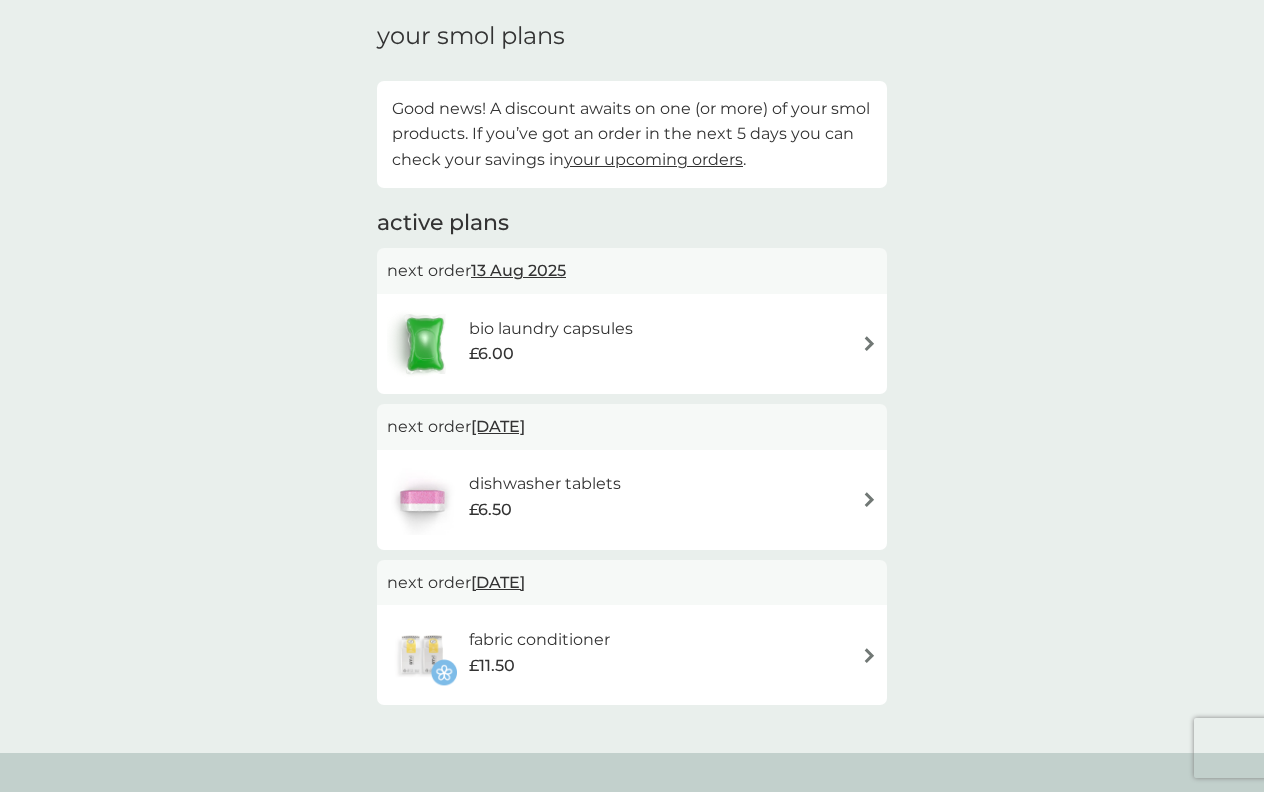 scroll, scrollTop: 81, scrollLeft: 0, axis: vertical 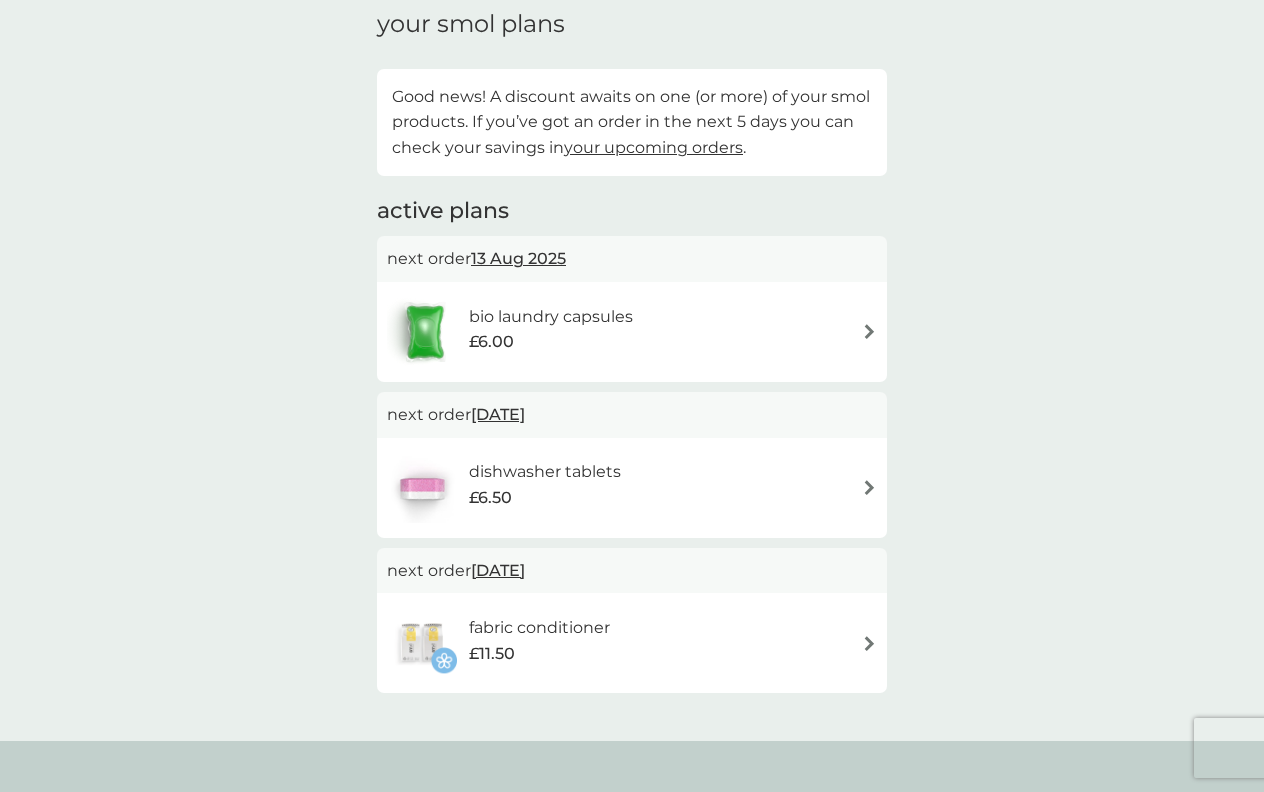 click on "bio laundry capsules £6.00" at bounding box center [632, 332] 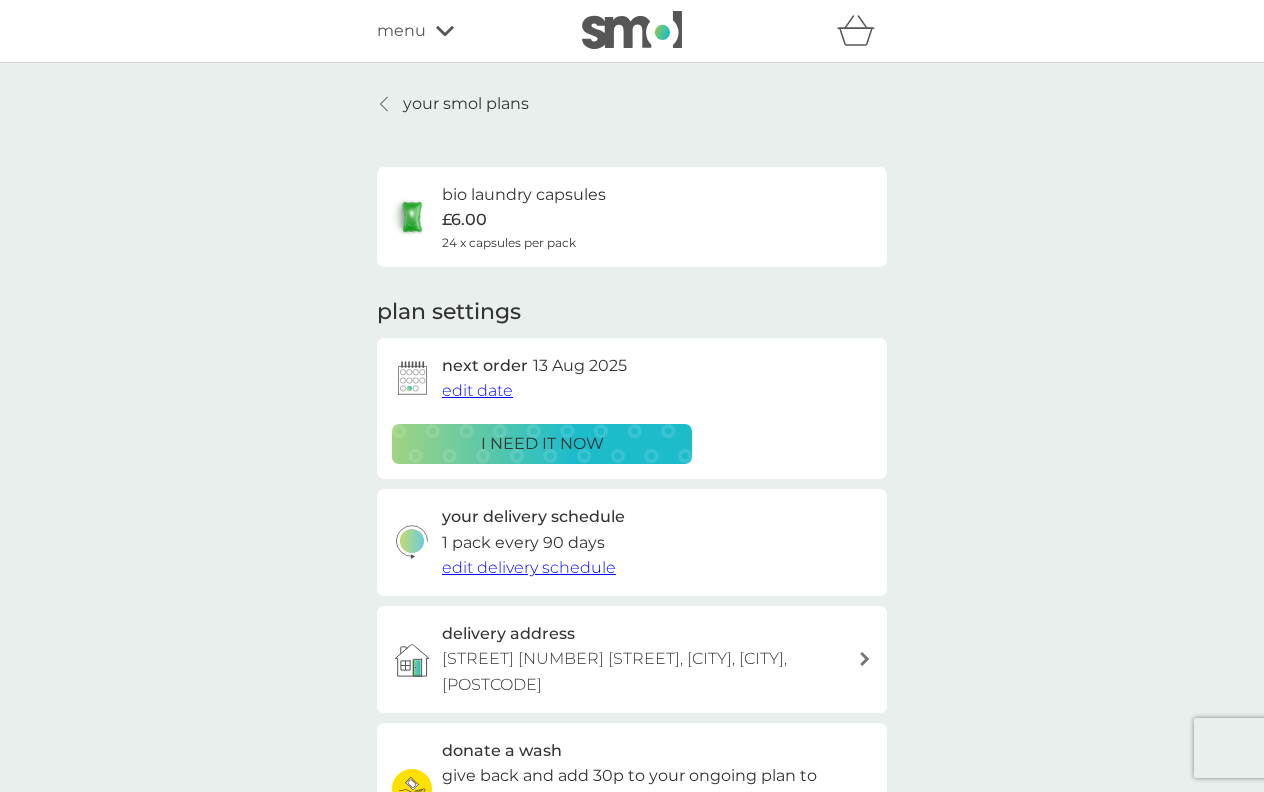 click on "edit date" at bounding box center (477, 390) 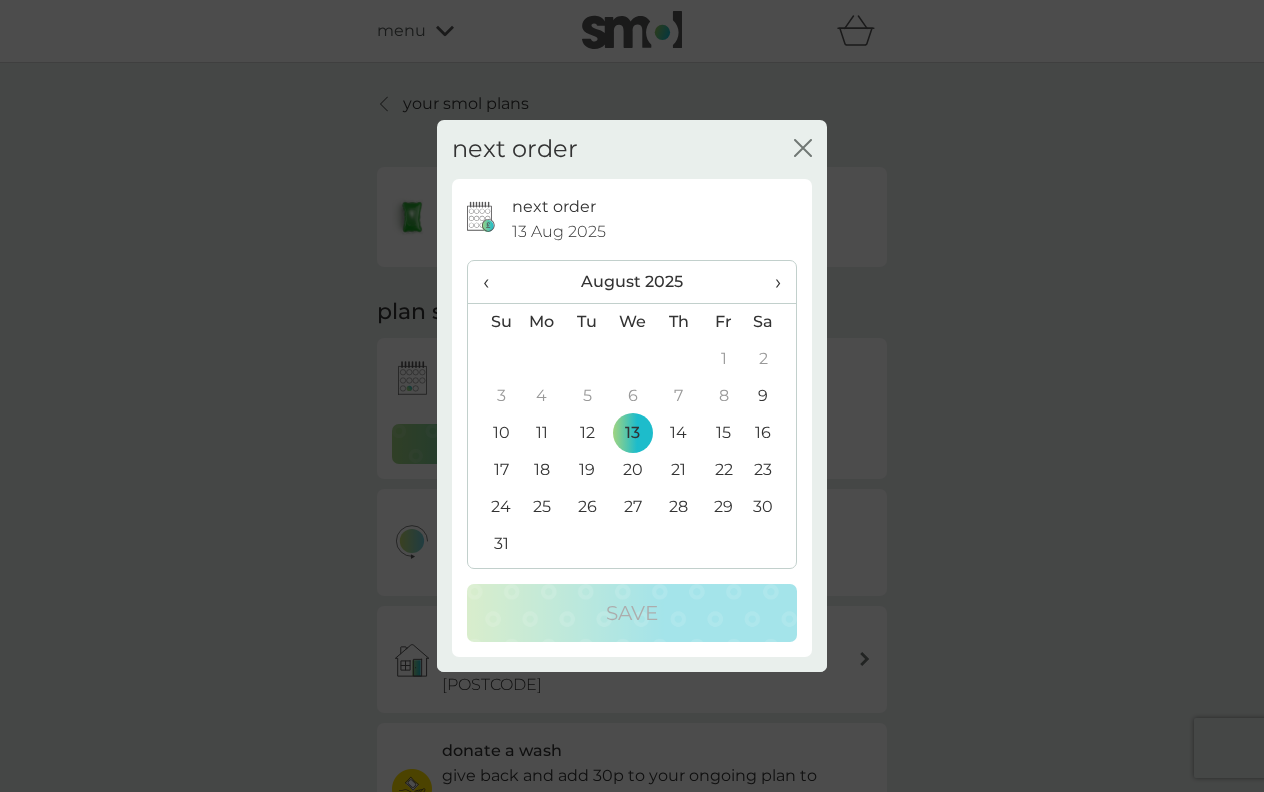 click on "›" at bounding box center (771, 282) 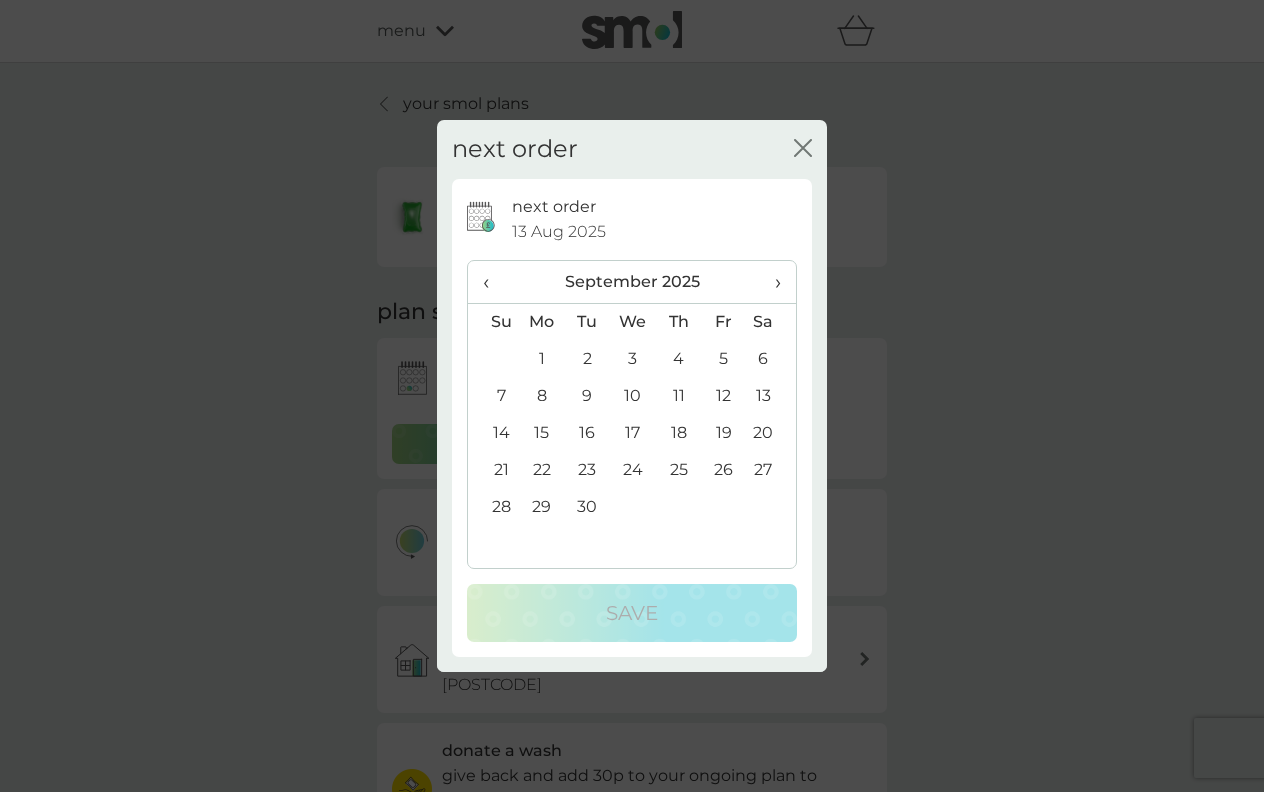 click on "4" at bounding box center (678, 359) 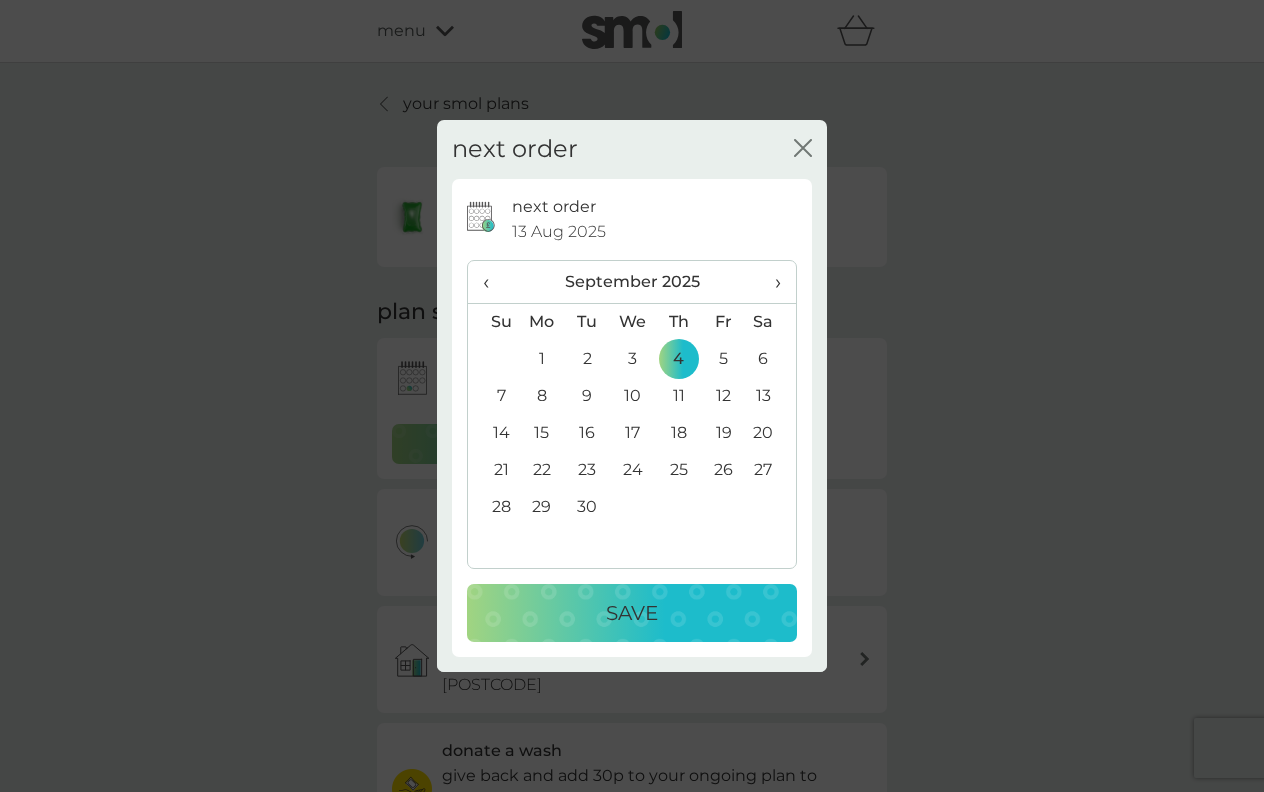 click on "11" at bounding box center (678, 396) 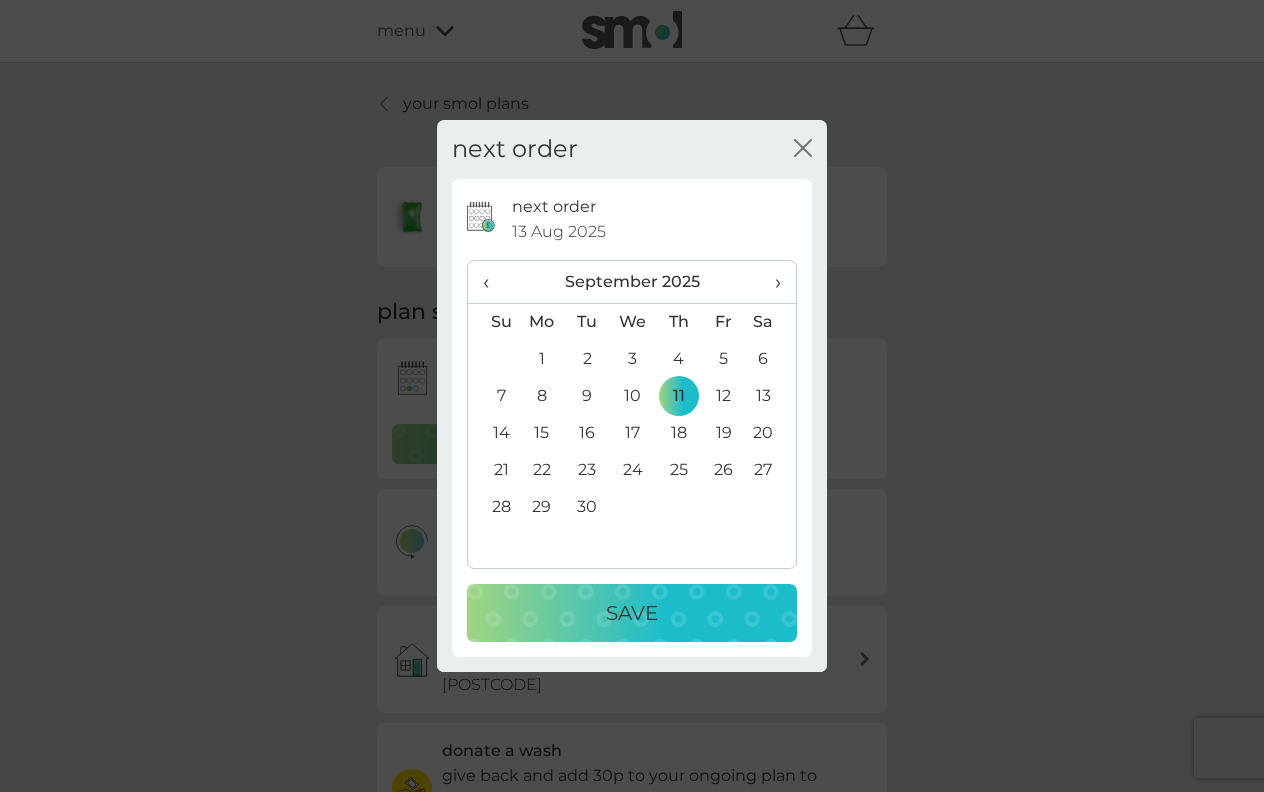click on "Save" at bounding box center (632, 613) 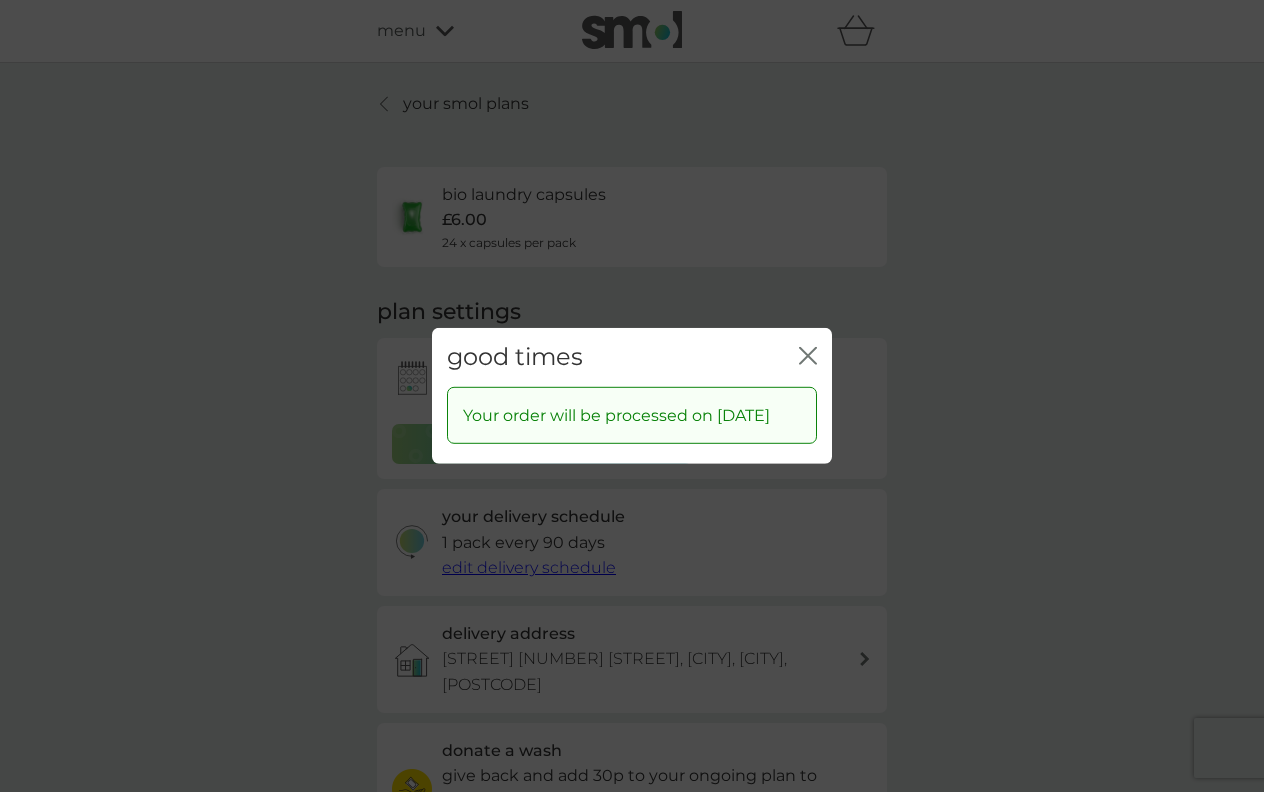 click on "close" 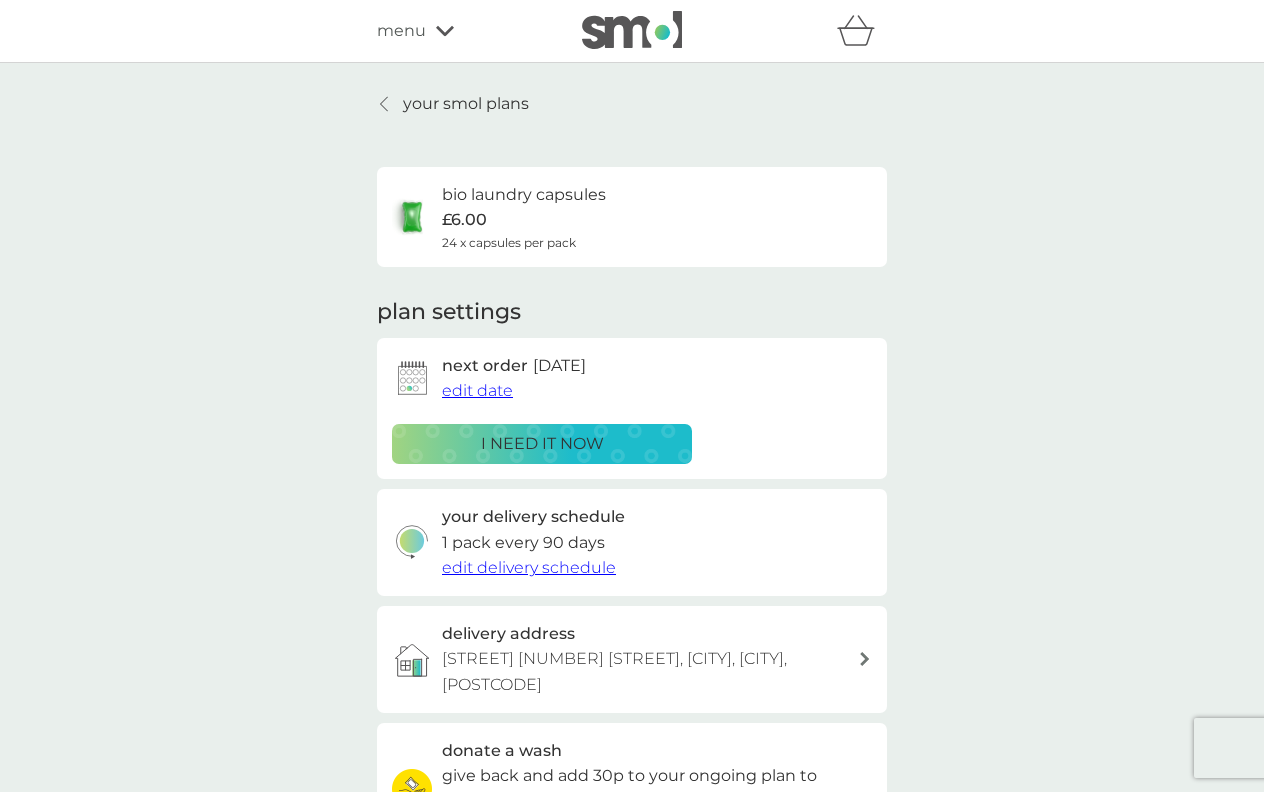 click on "your smol plans" at bounding box center (466, 104) 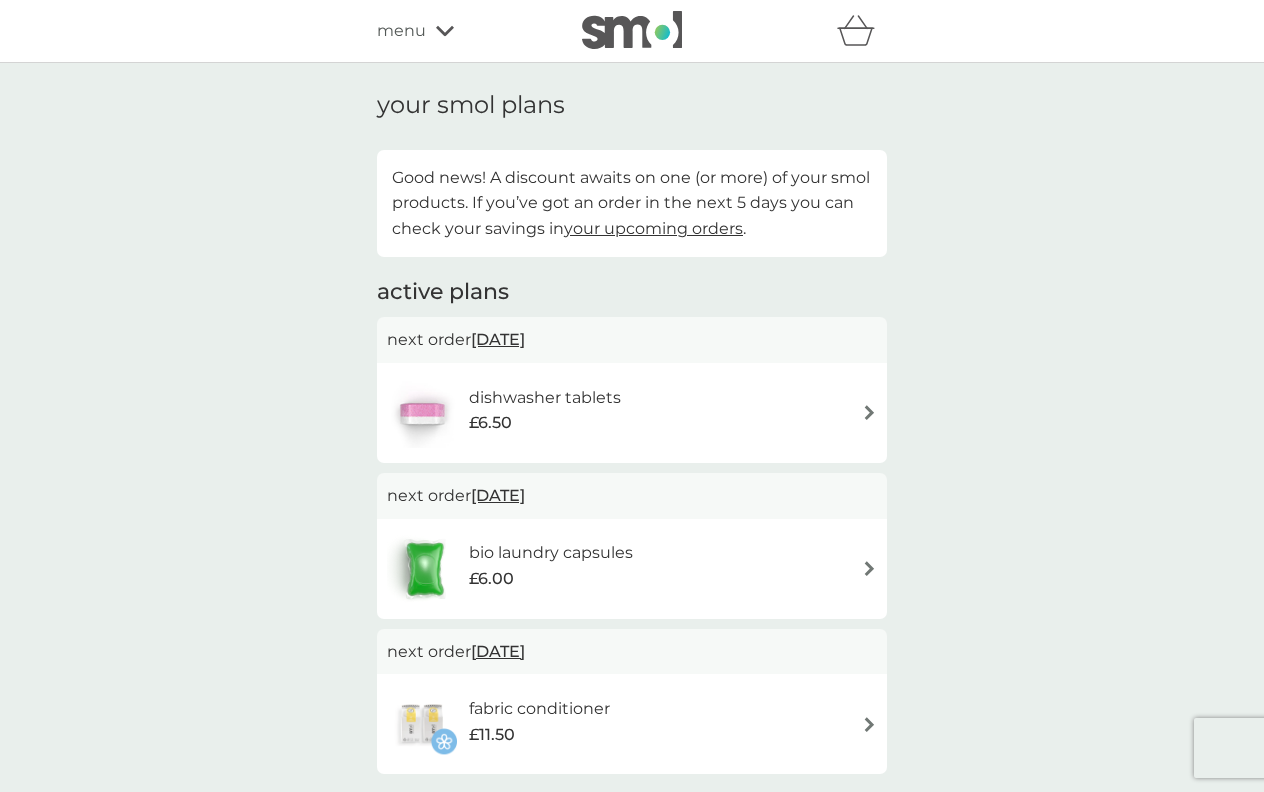 click on "dishwasher tablets £6.50" at bounding box center (632, 413) 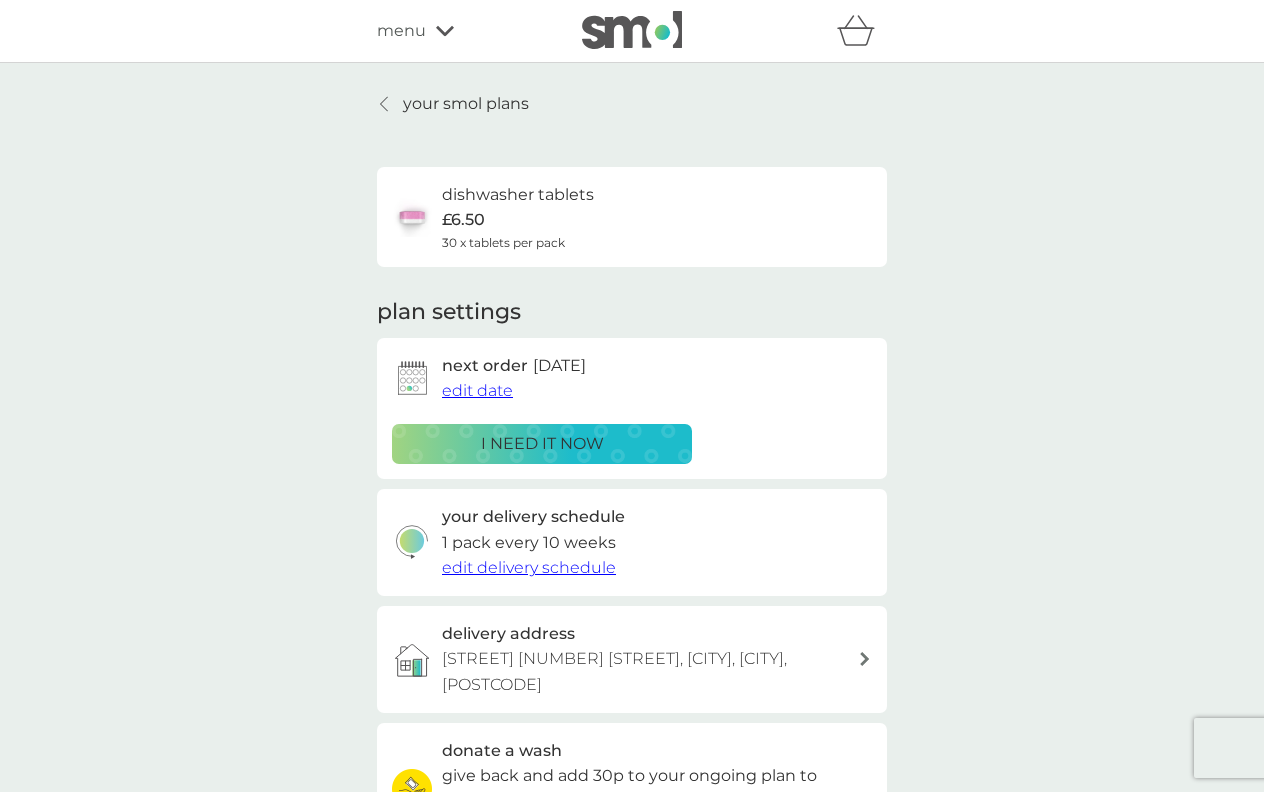 click on "edit date" at bounding box center (477, 390) 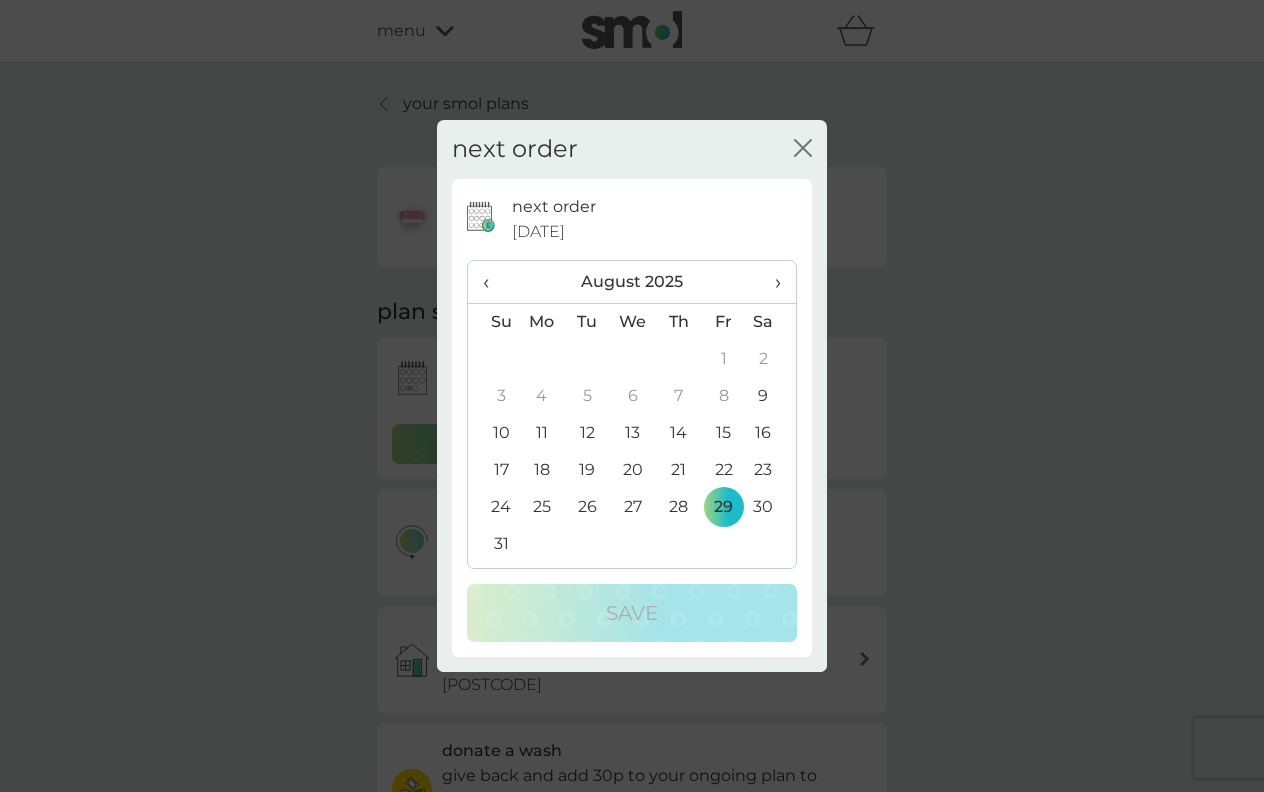 click on "›" at bounding box center [771, 282] 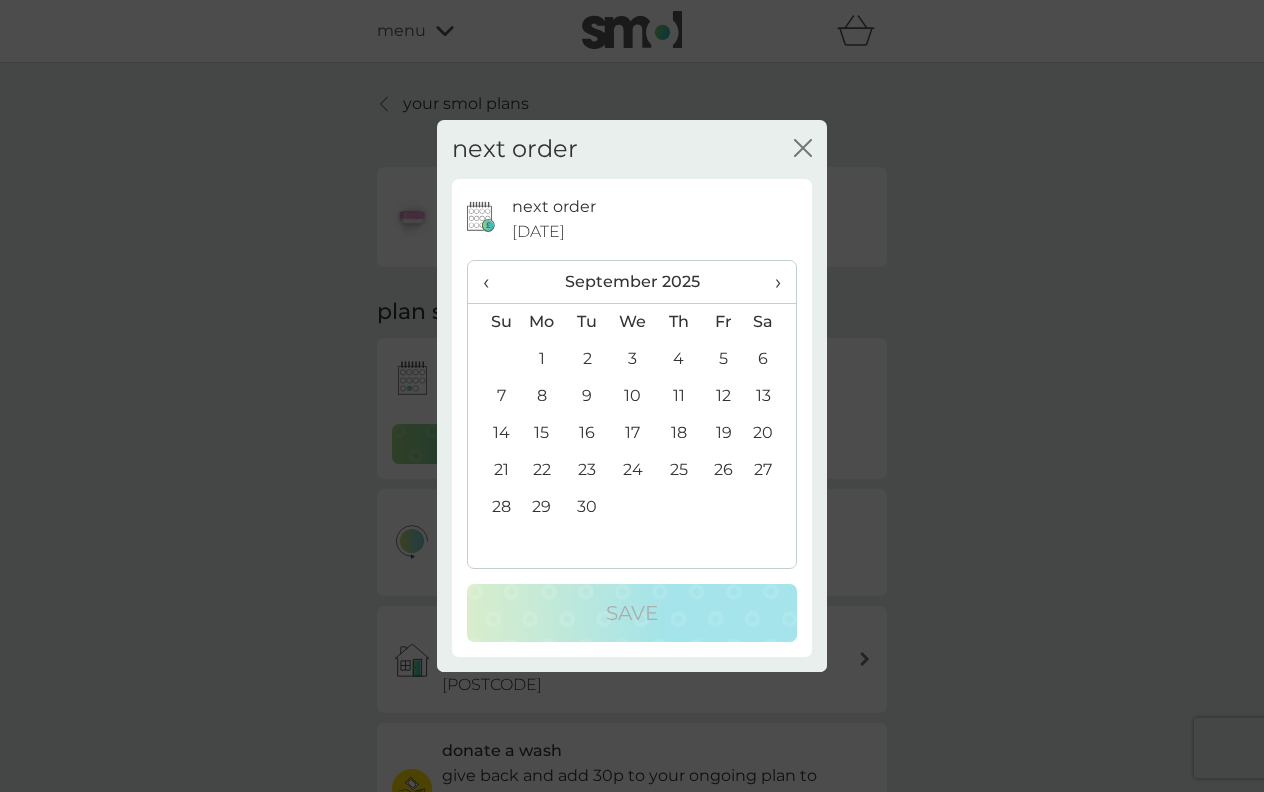 click on "11" at bounding box center (678, 396) 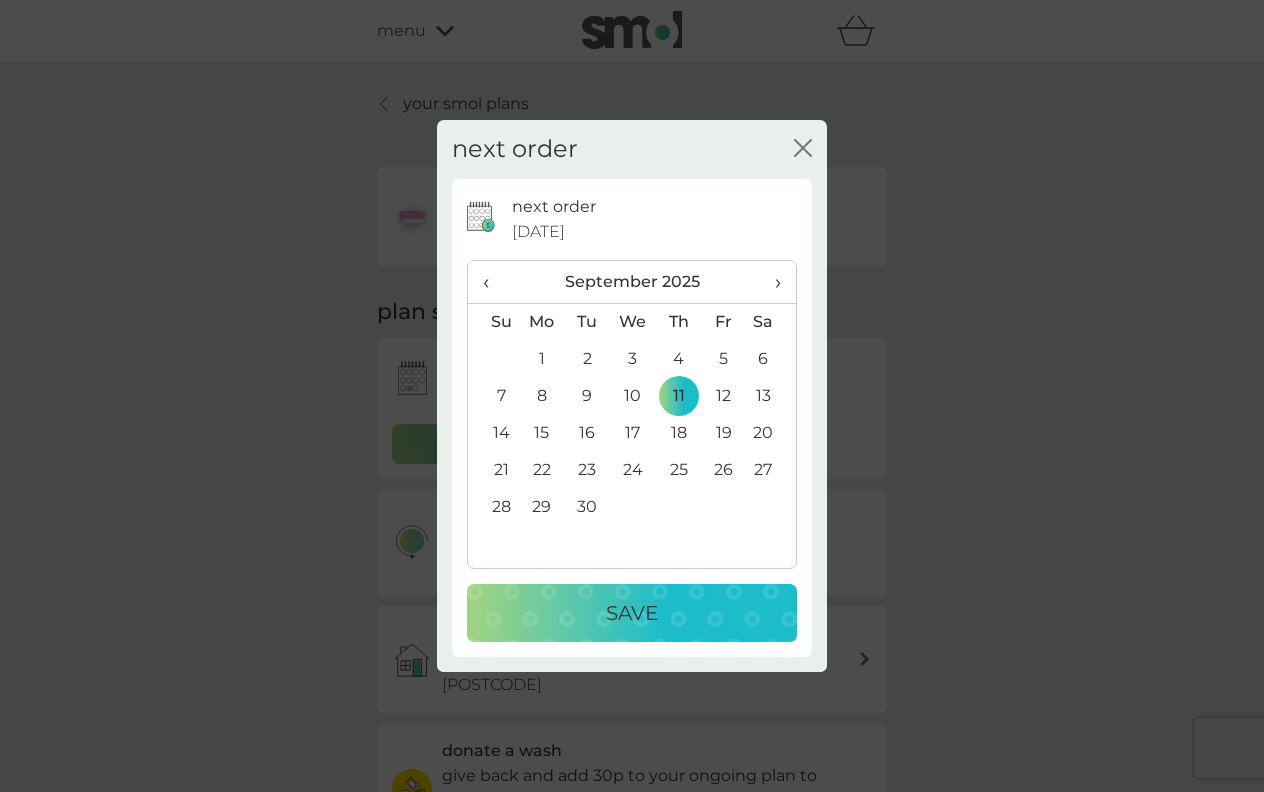 click on "Save" at bounding box center [632, 613] 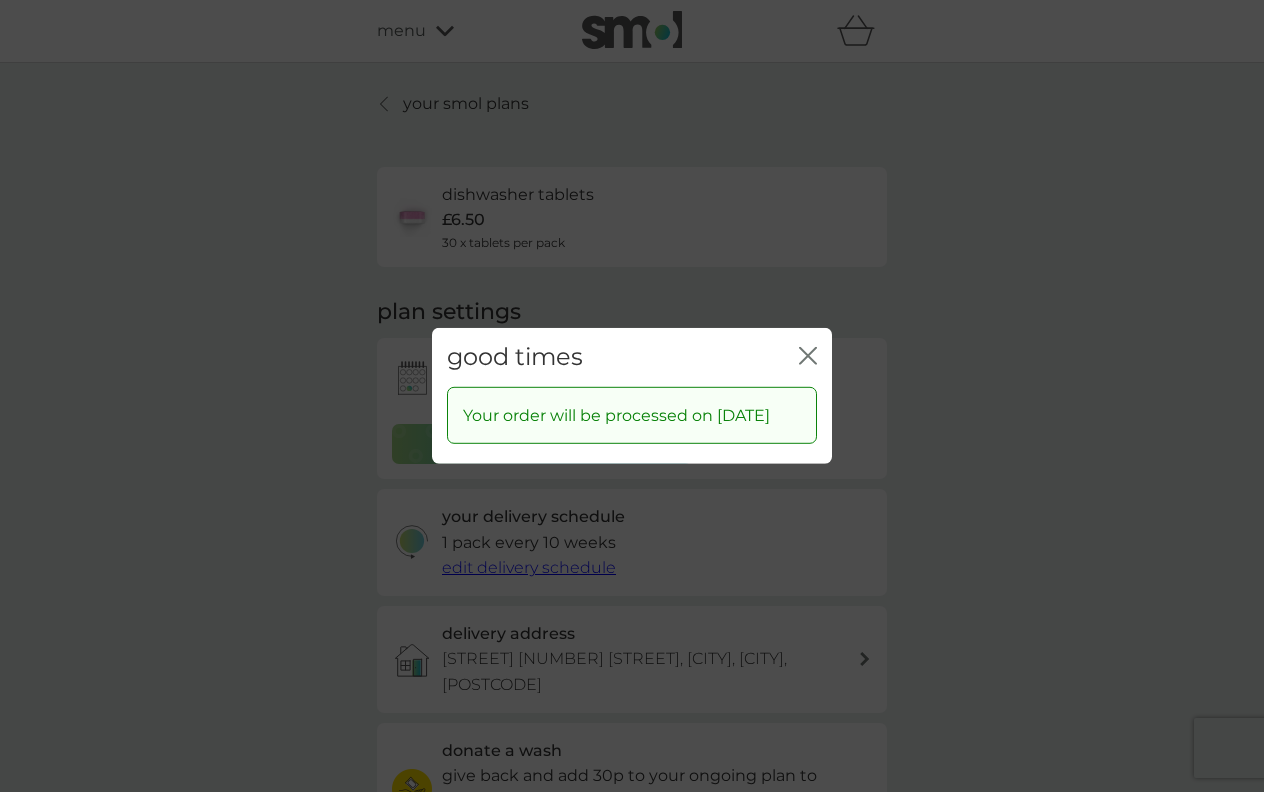 click 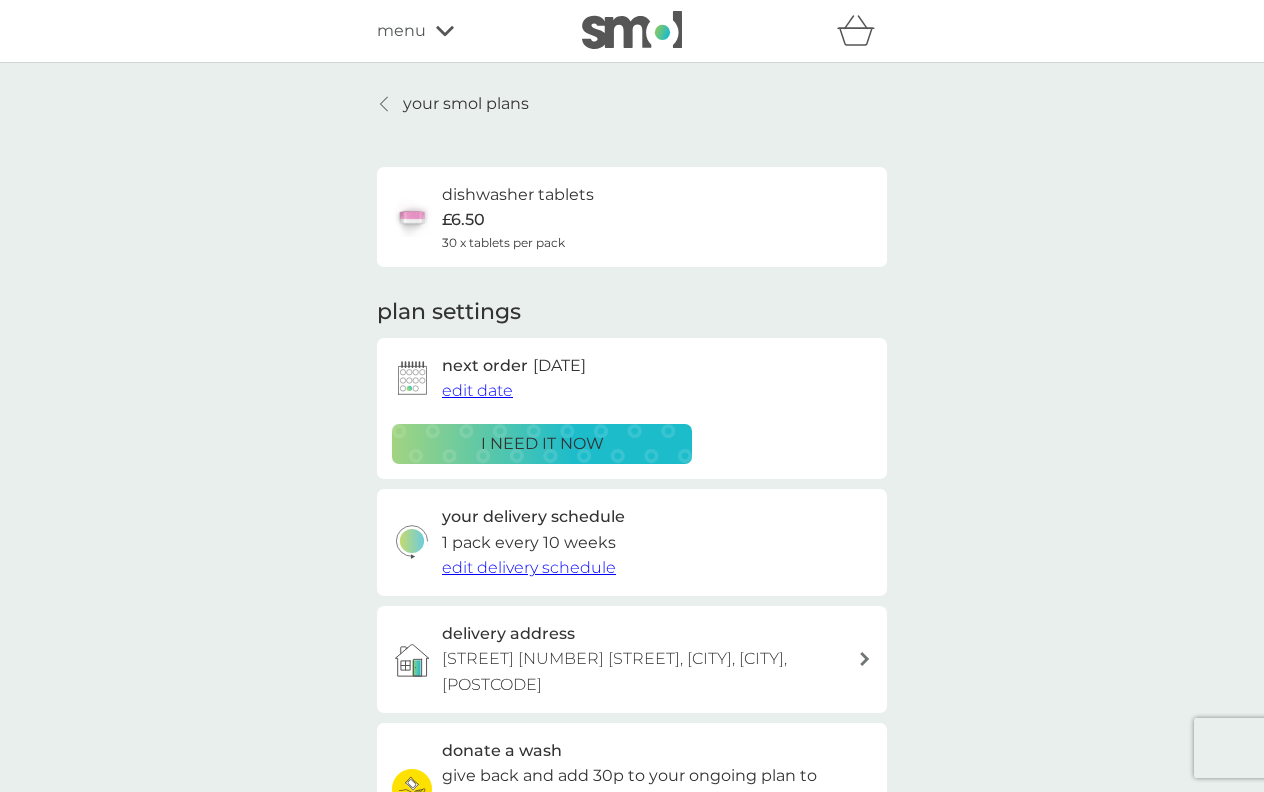 click 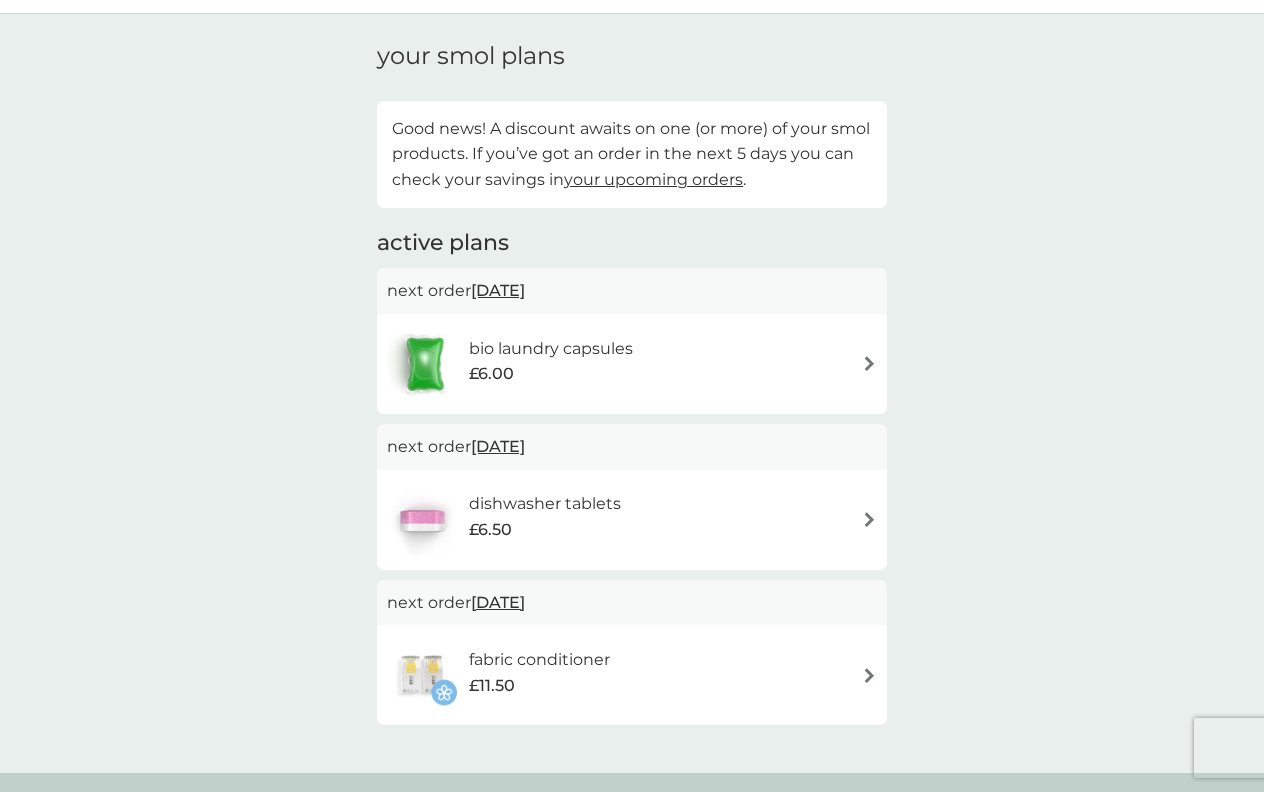 scroll, scrollTop: 0, scrollLeft: 0, axis: both 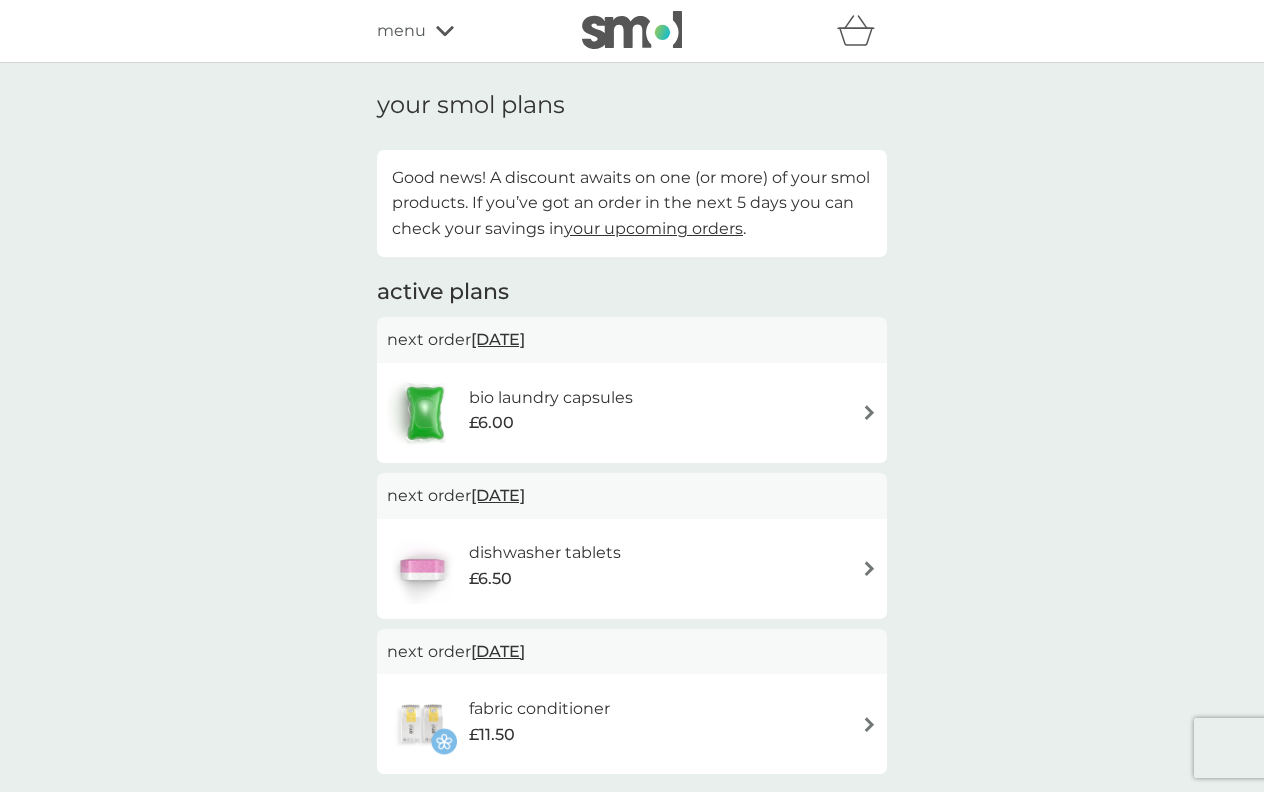 click on "menu" at bounding box center (462, 31) 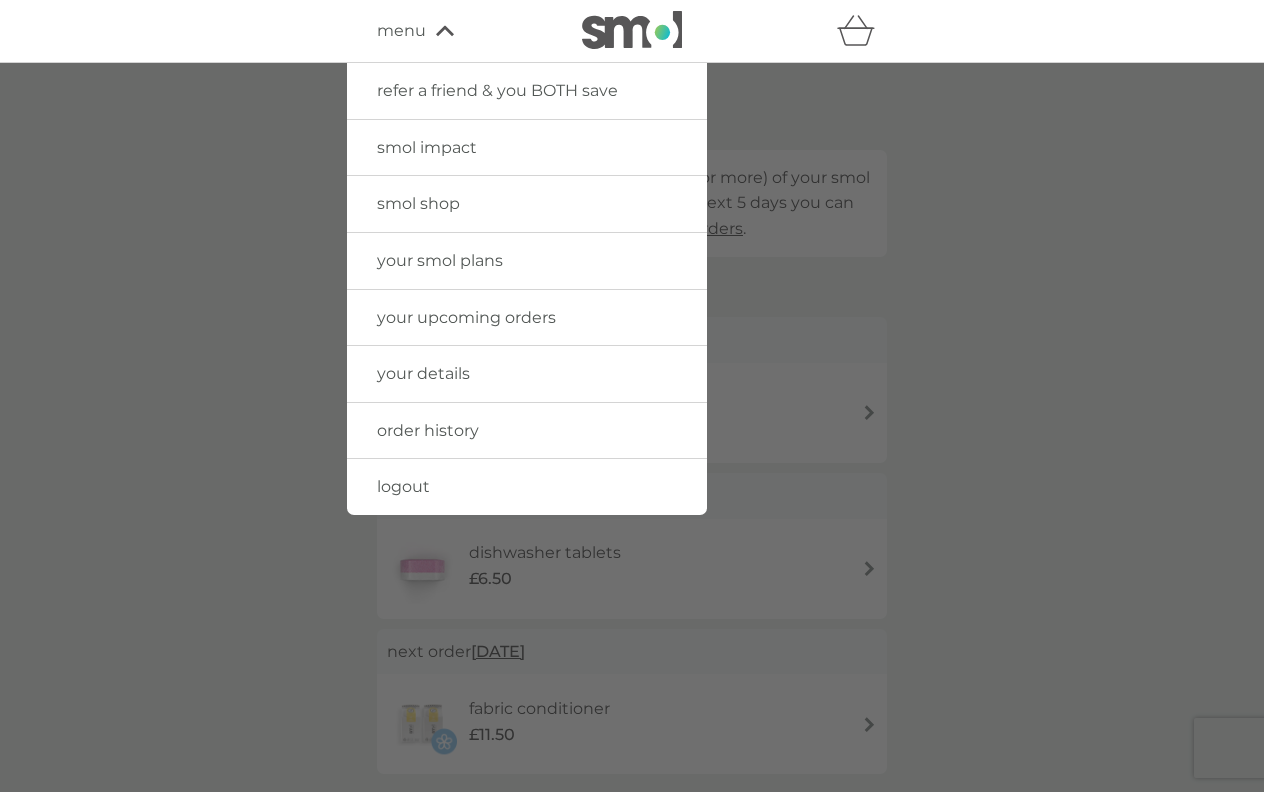 click on "your details" at bounding box center [423, 373] 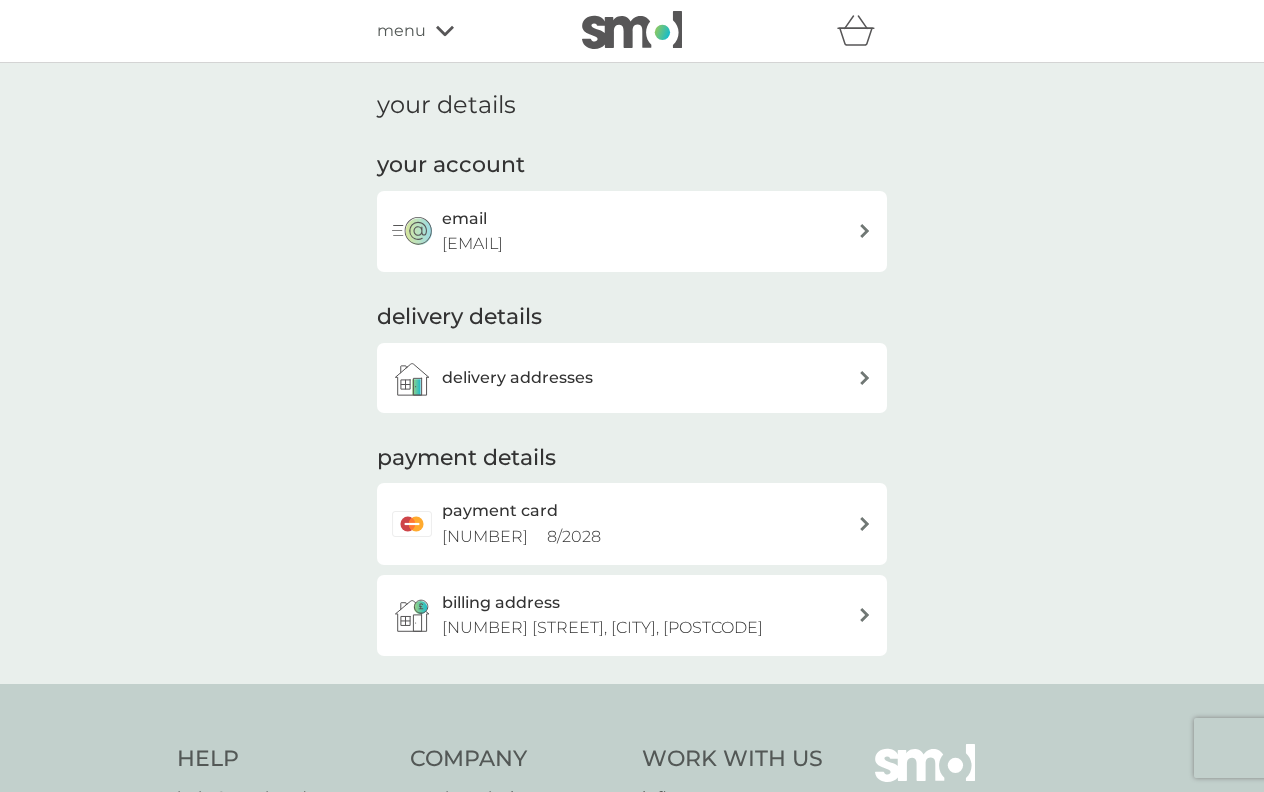 click on "delivery addresses" at bounding box center (517, 378) 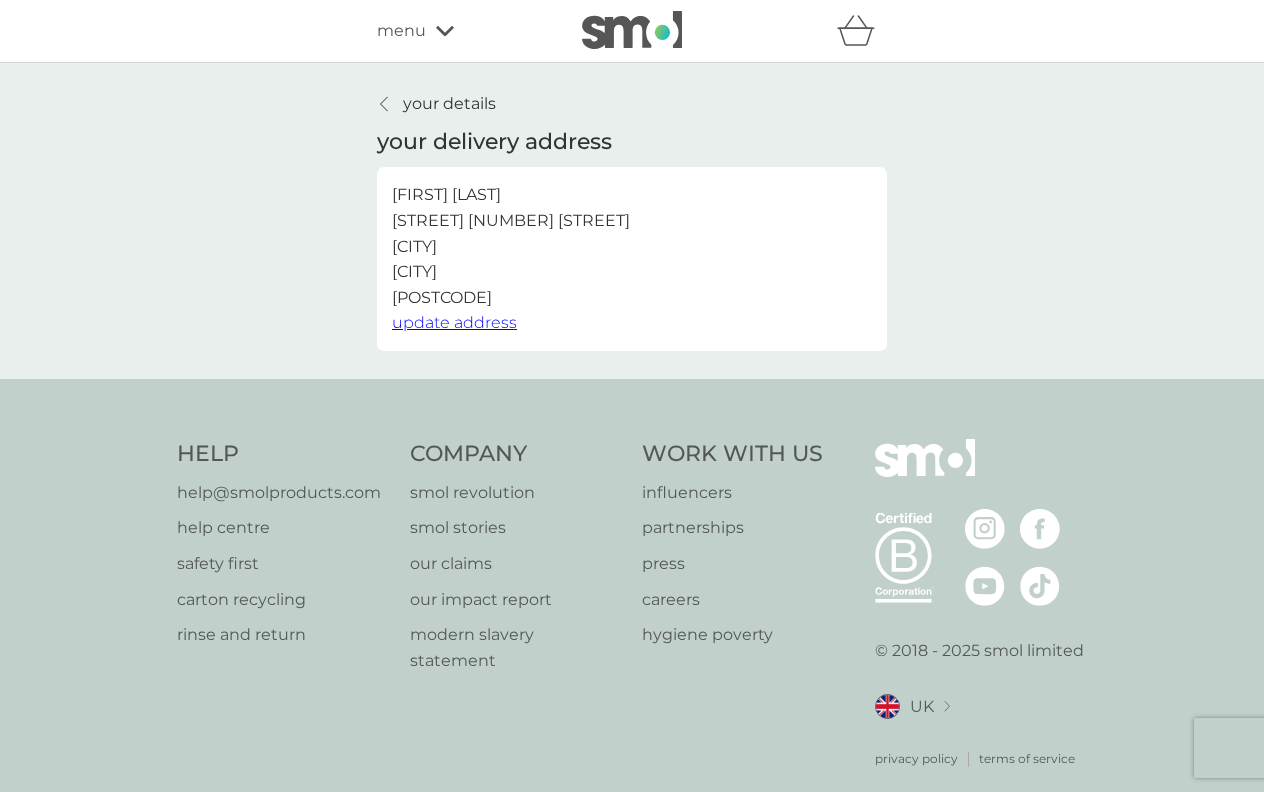 click on "your details" at bounding box center [436, 104] 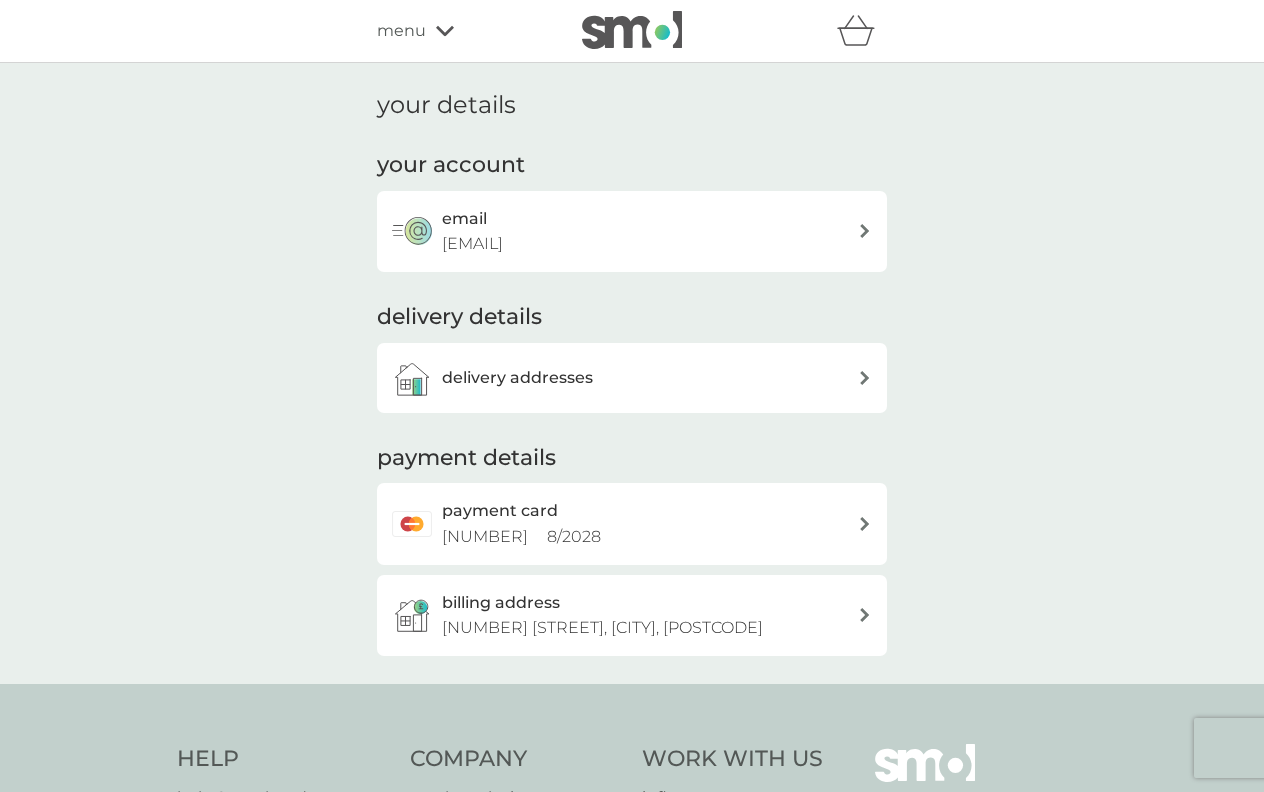 click on "menu" at bounding box center [401, 31] 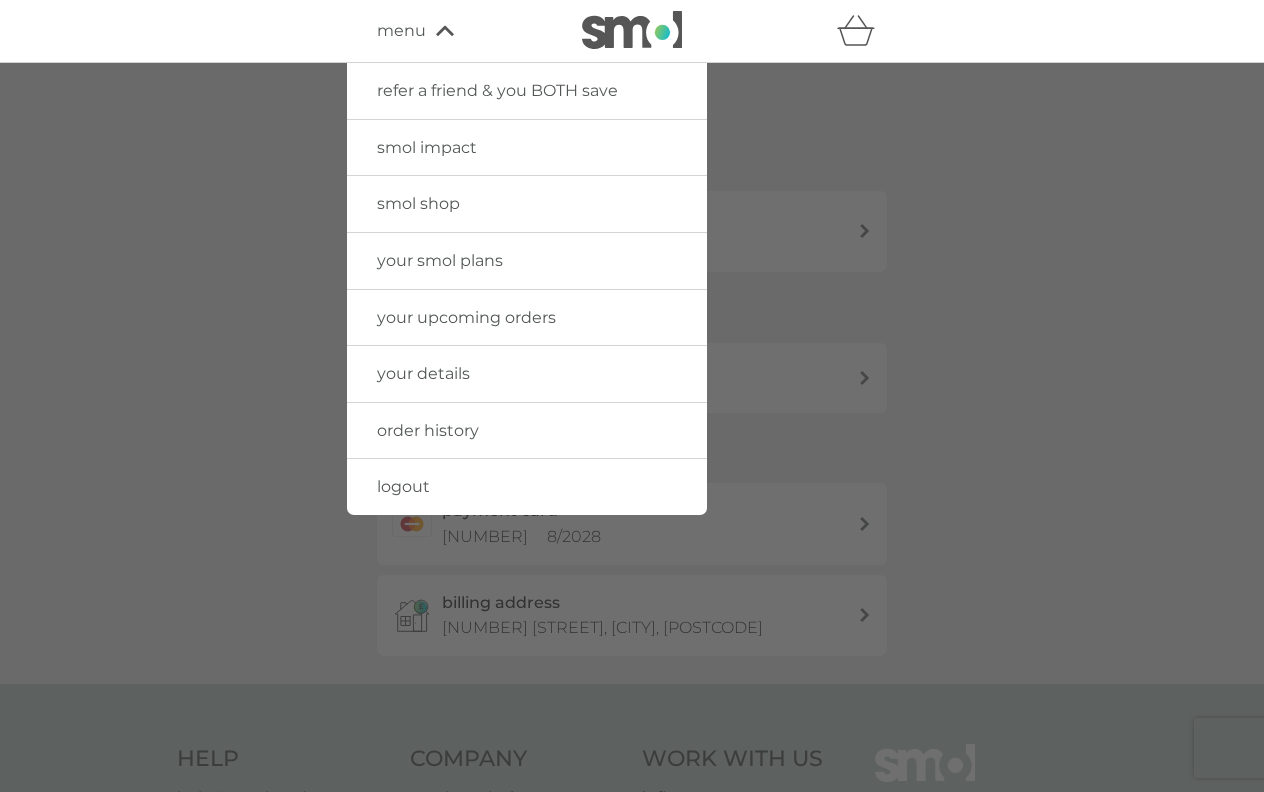 click on "order history" at bounding box center (428, 430) 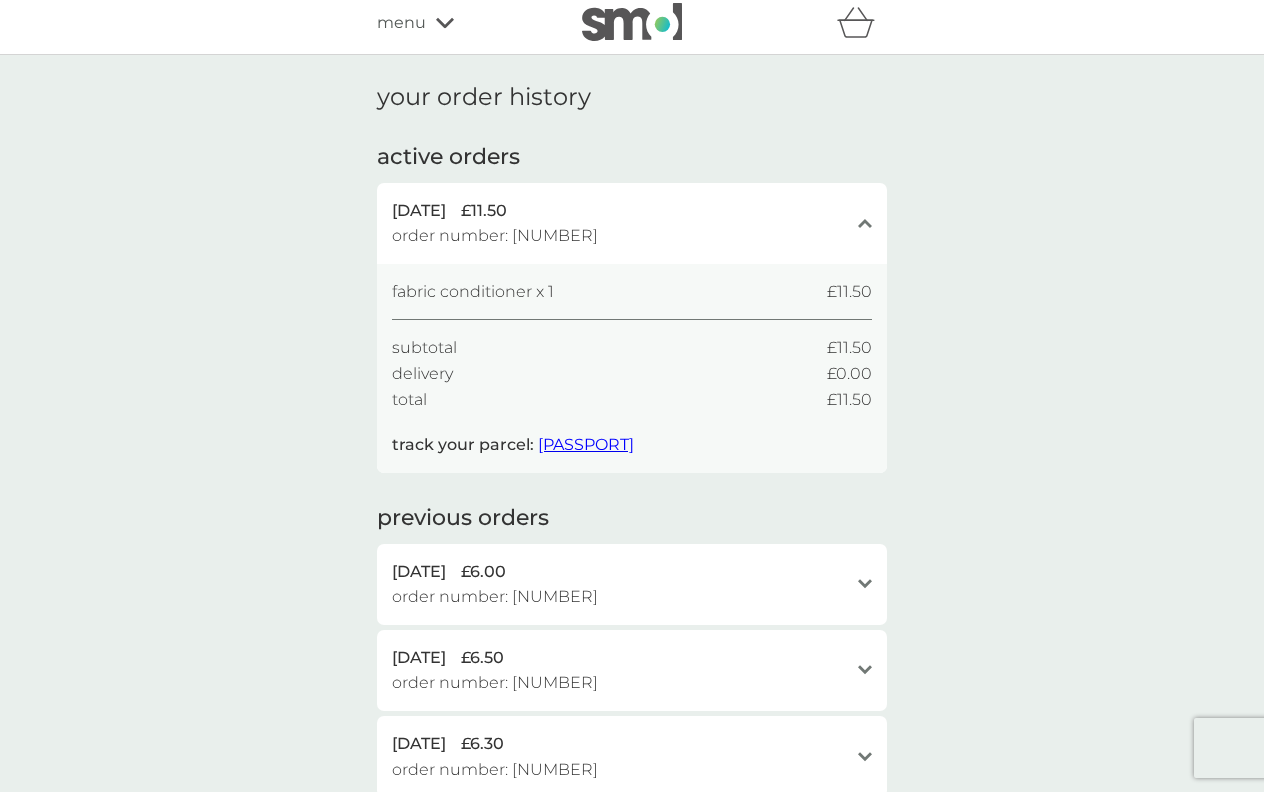 scroll, scrollTop: 0, scrollLeft: 0, axis: both 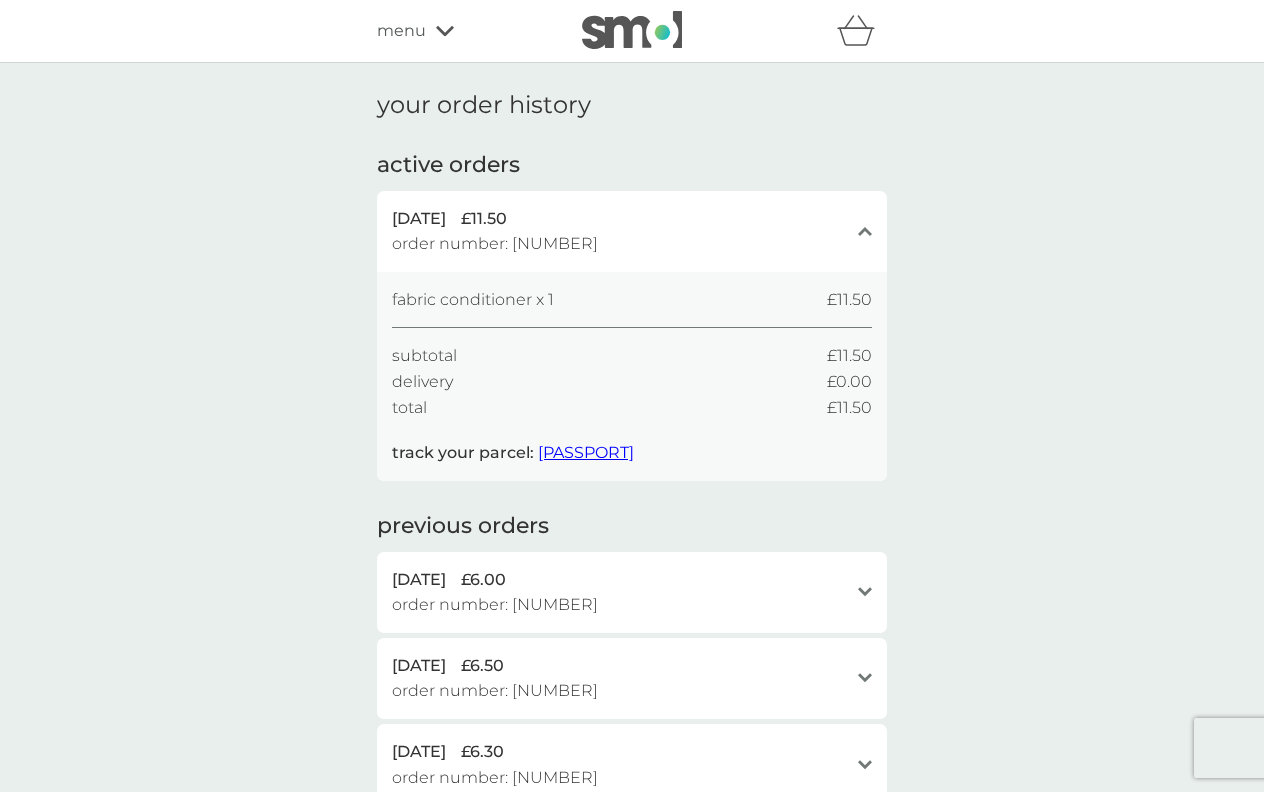 click on "menu" at bounding box center [462, 31] 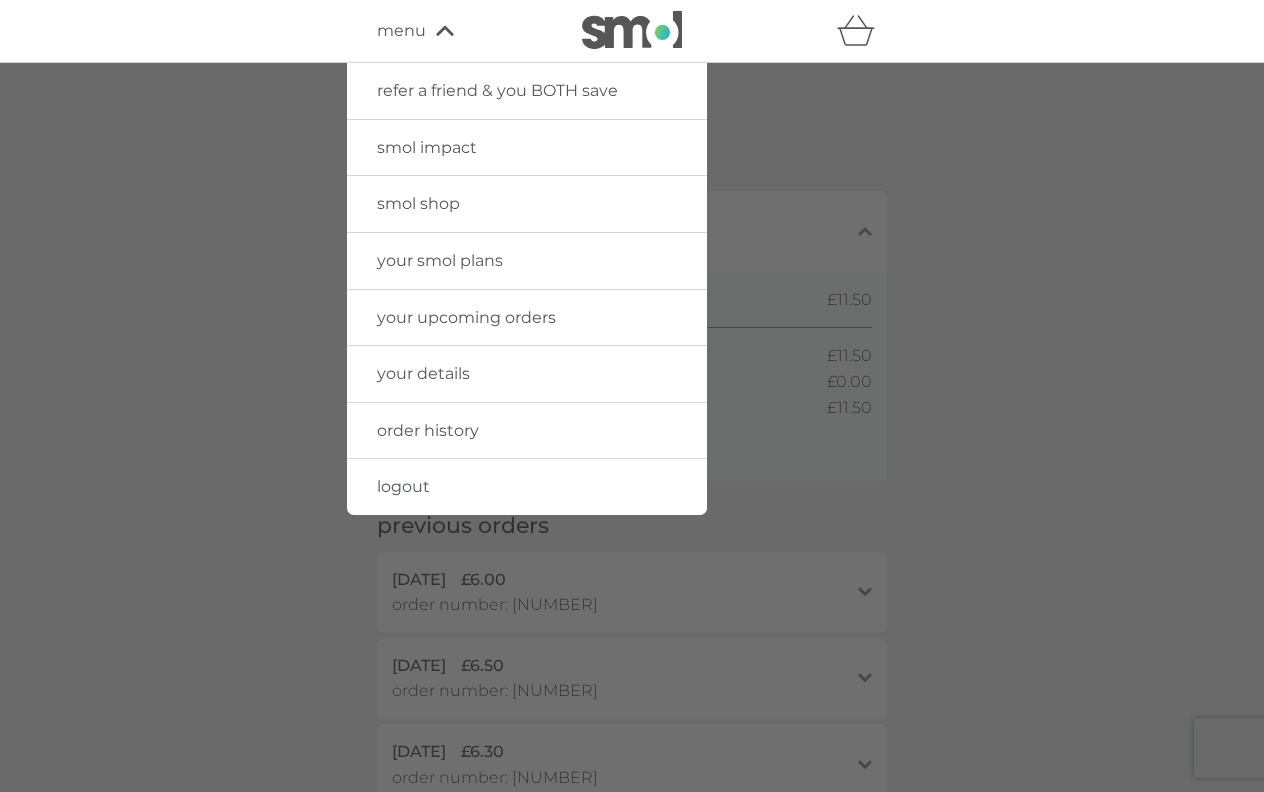 click on "smol shop" at bounding box center [418, 203] 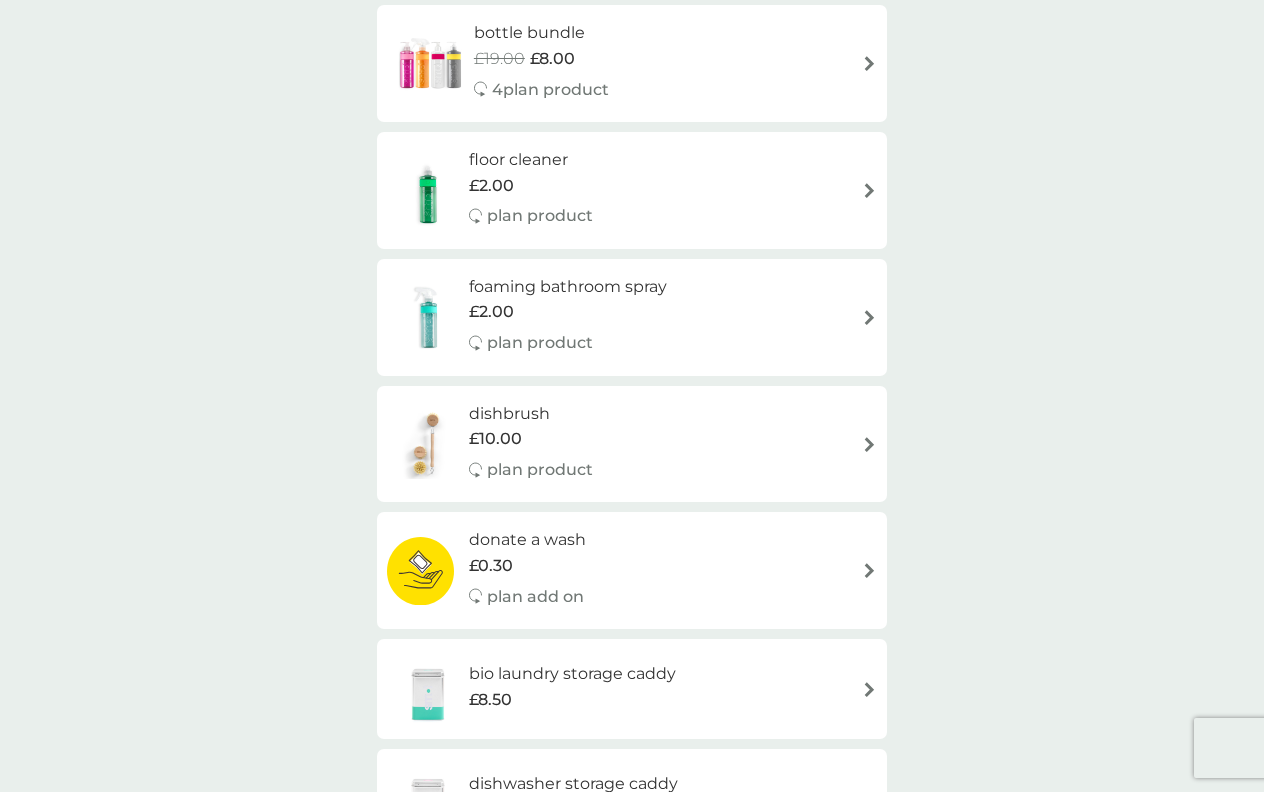 scroll, scrollTop: 730, scrollLeft: 0, axis: vertical 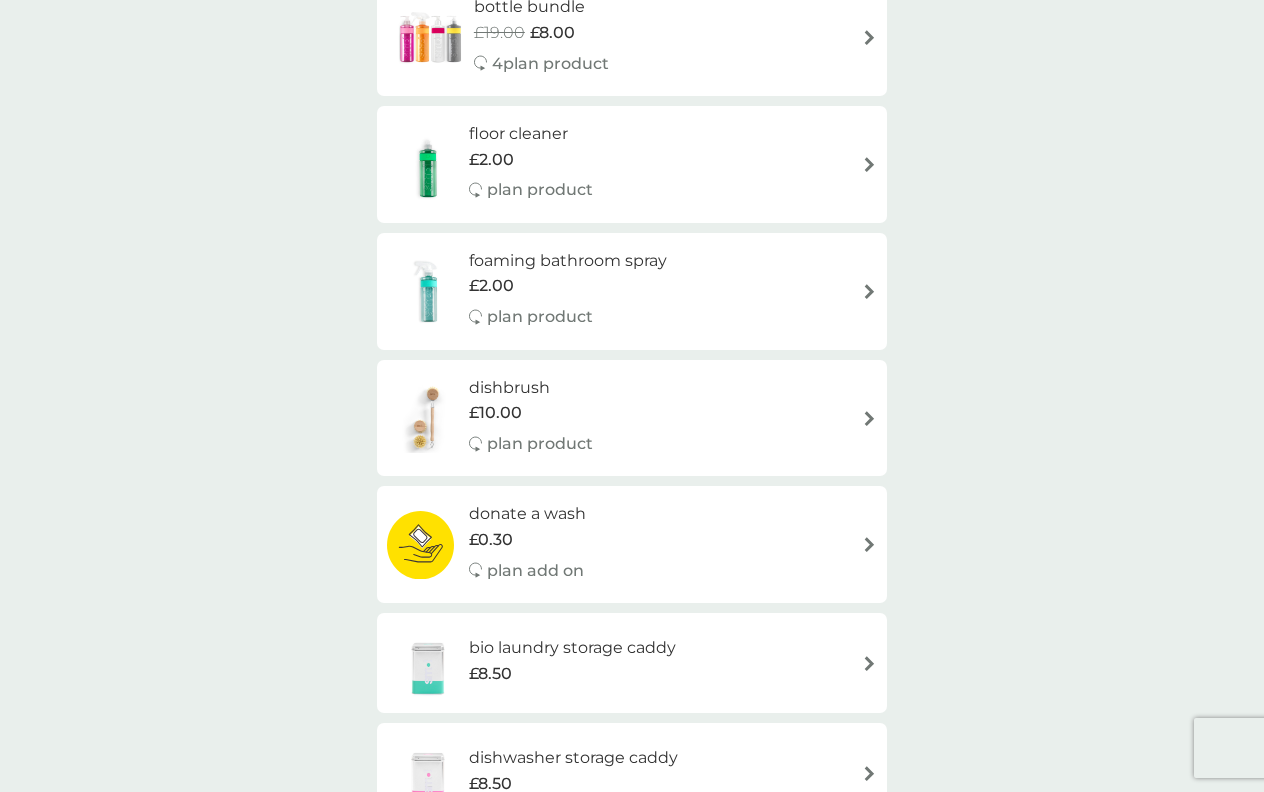 click on "foaming bathroom spray" at bounding box center [568, 261] 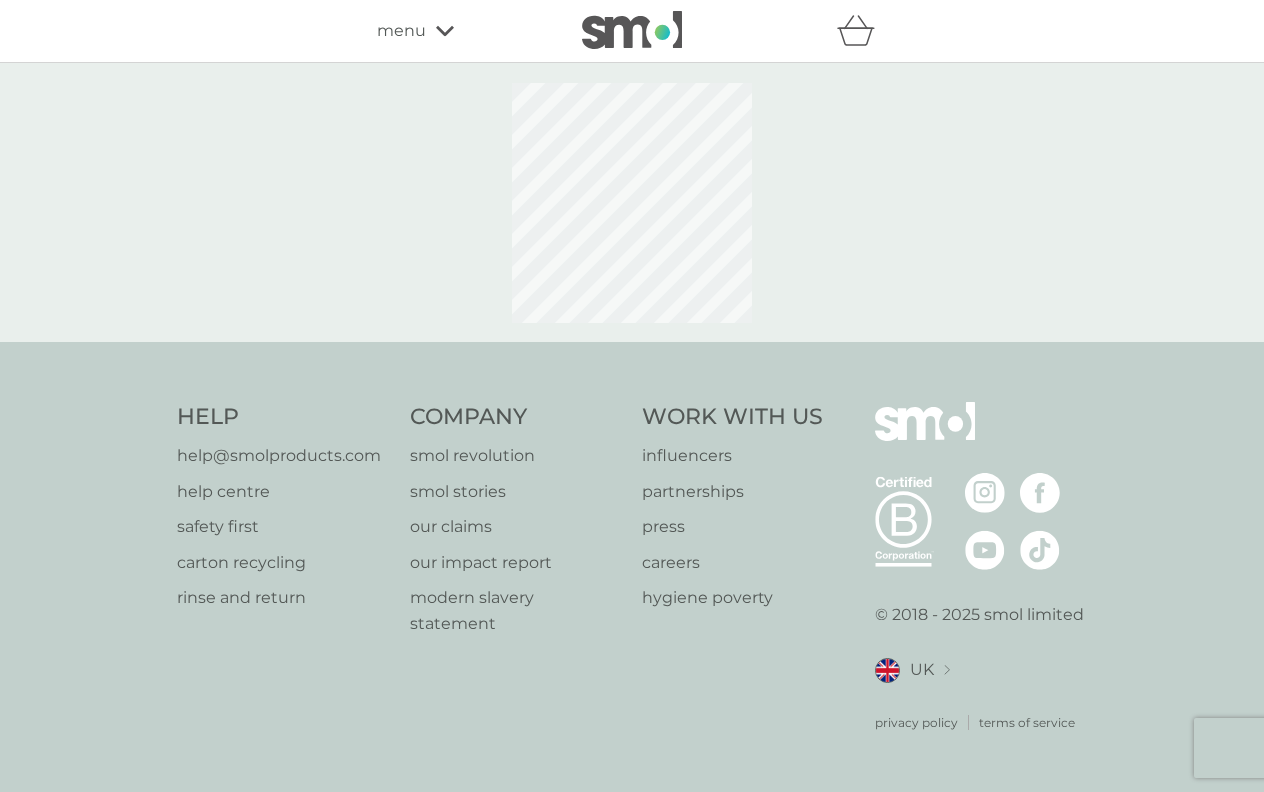 scroll, scrollTop: 0, scrollLeft: 0, axis: both 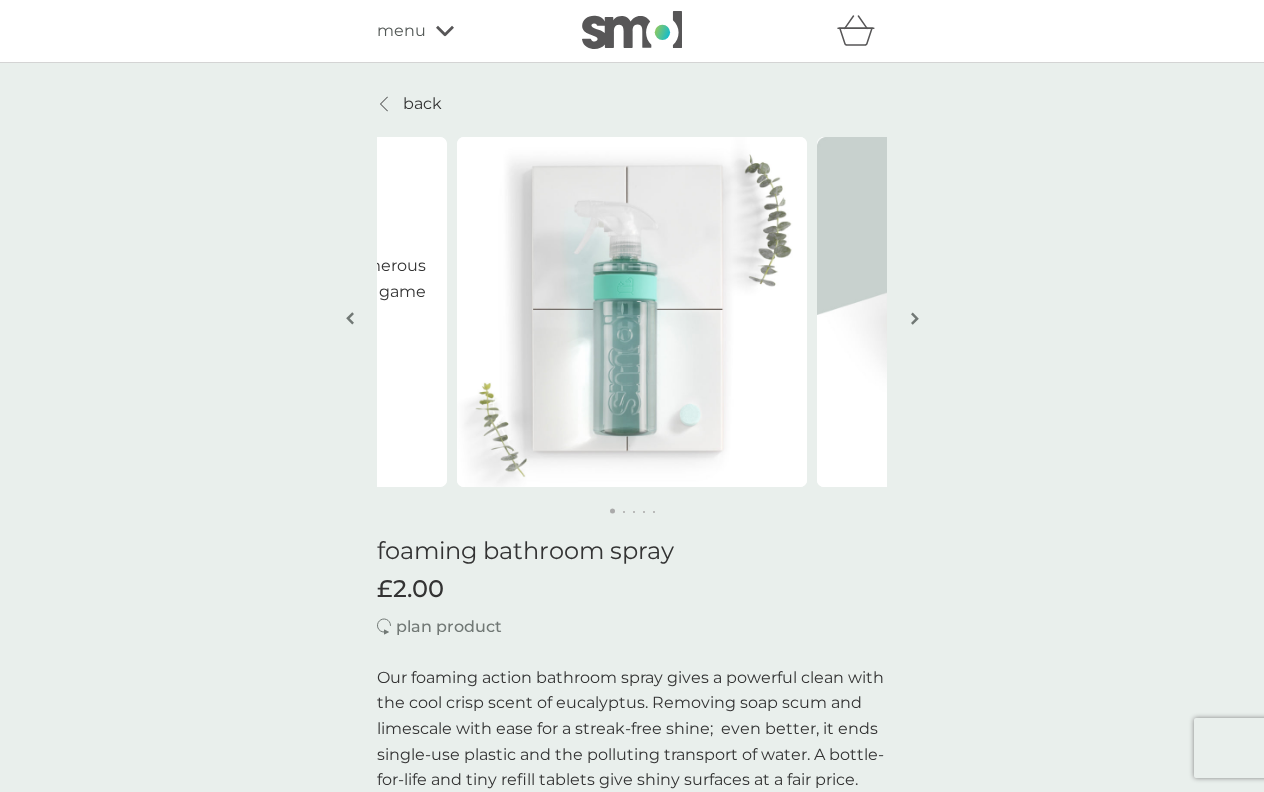 click on "back" at bounding box center [422, 104] 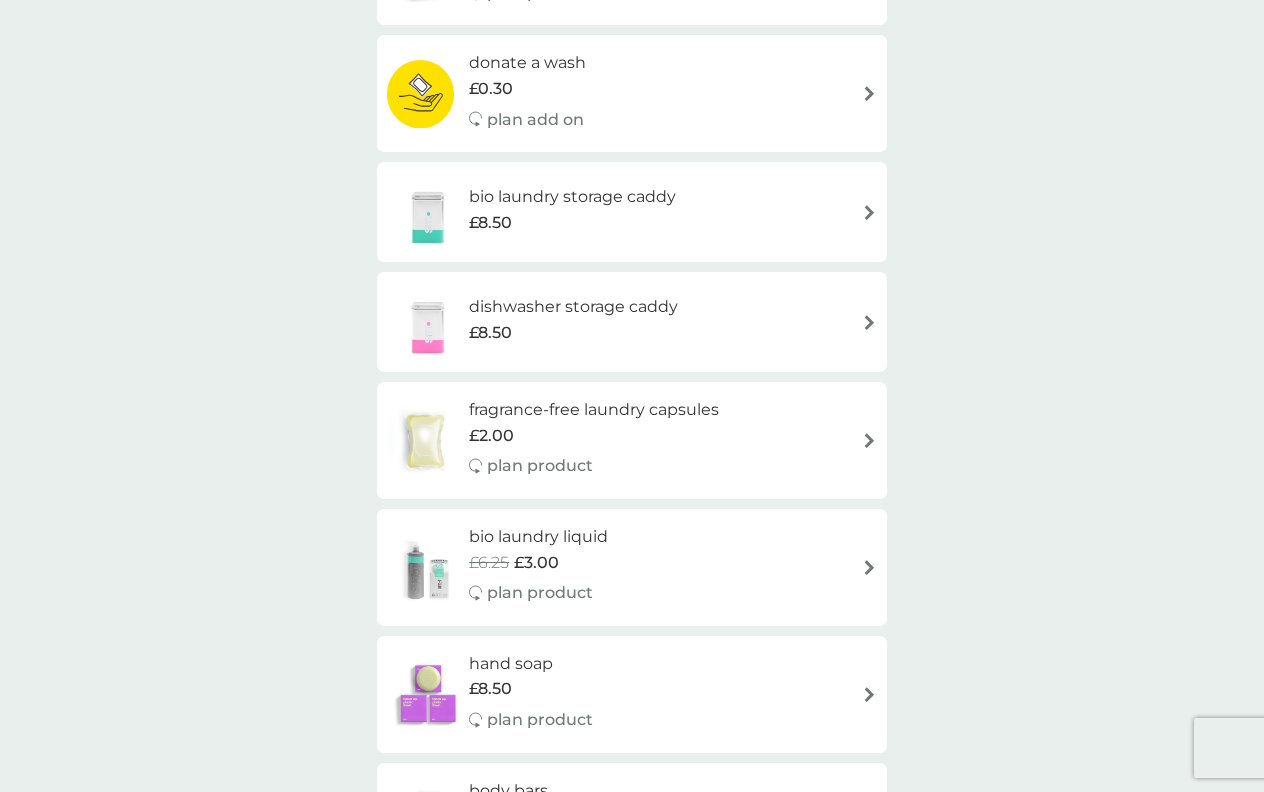 scroll, scrollTop: 237, scrollLeft: 0, axis: vertical 